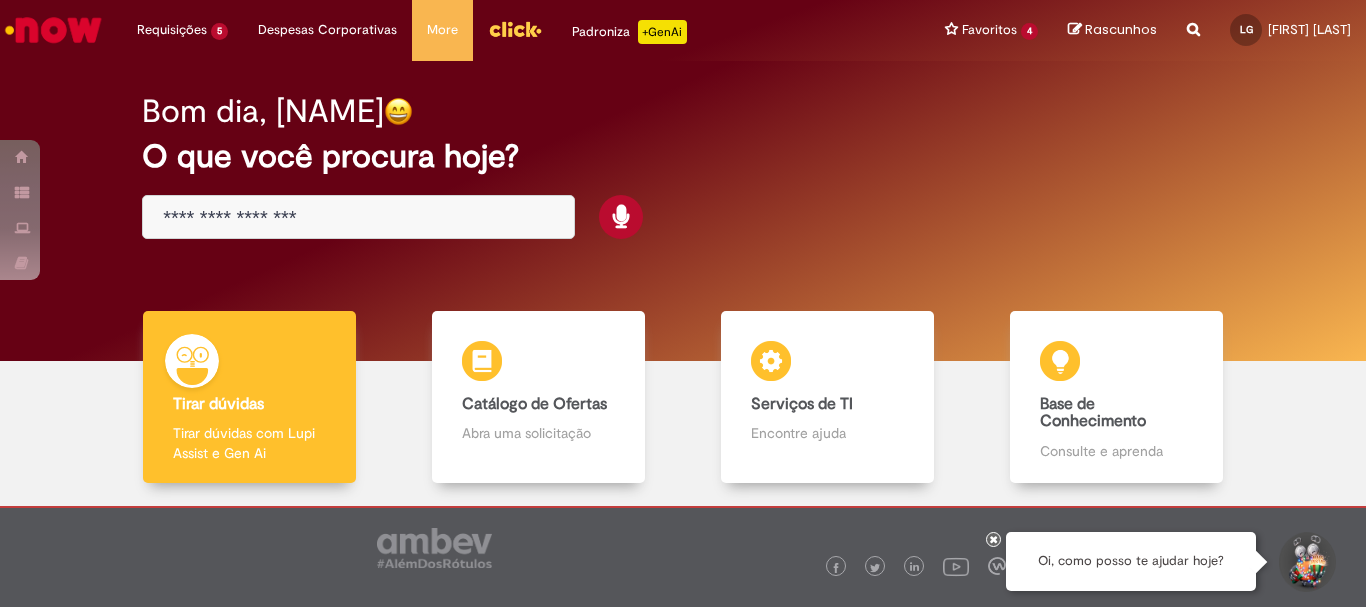 scroll, scrollTop: 0, scrollLeft: 0, axis: both 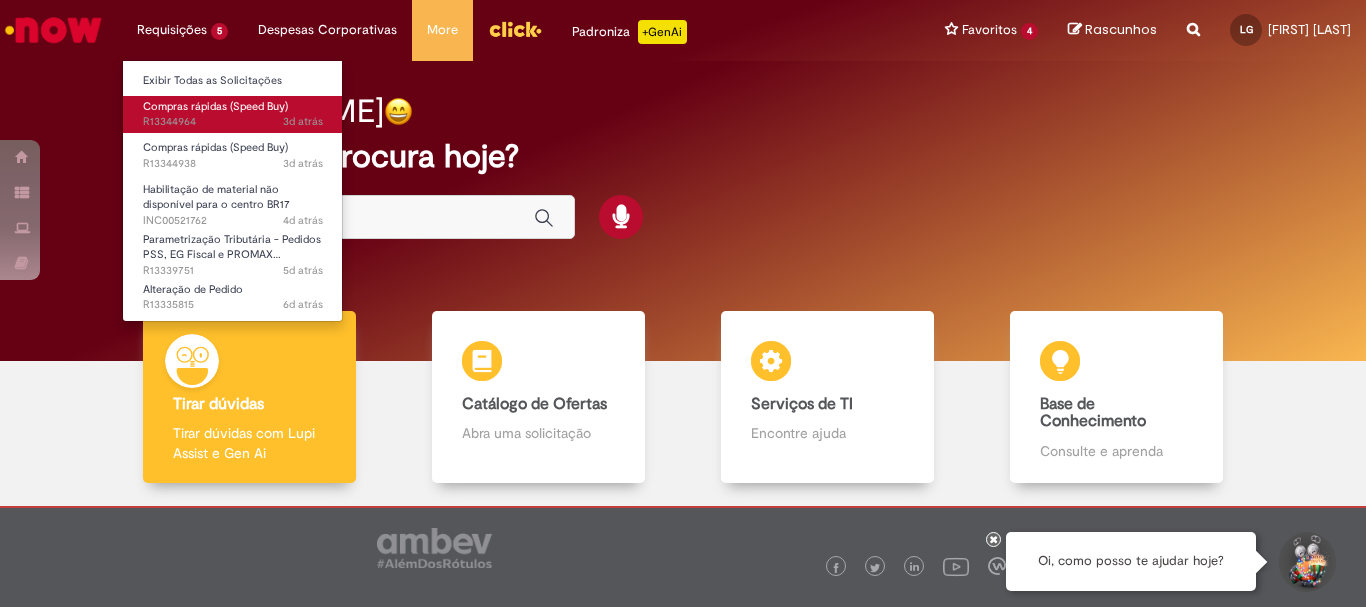 click on "3d atrás 3 dias atrás  R13344964" at bounding box center (233, 122) 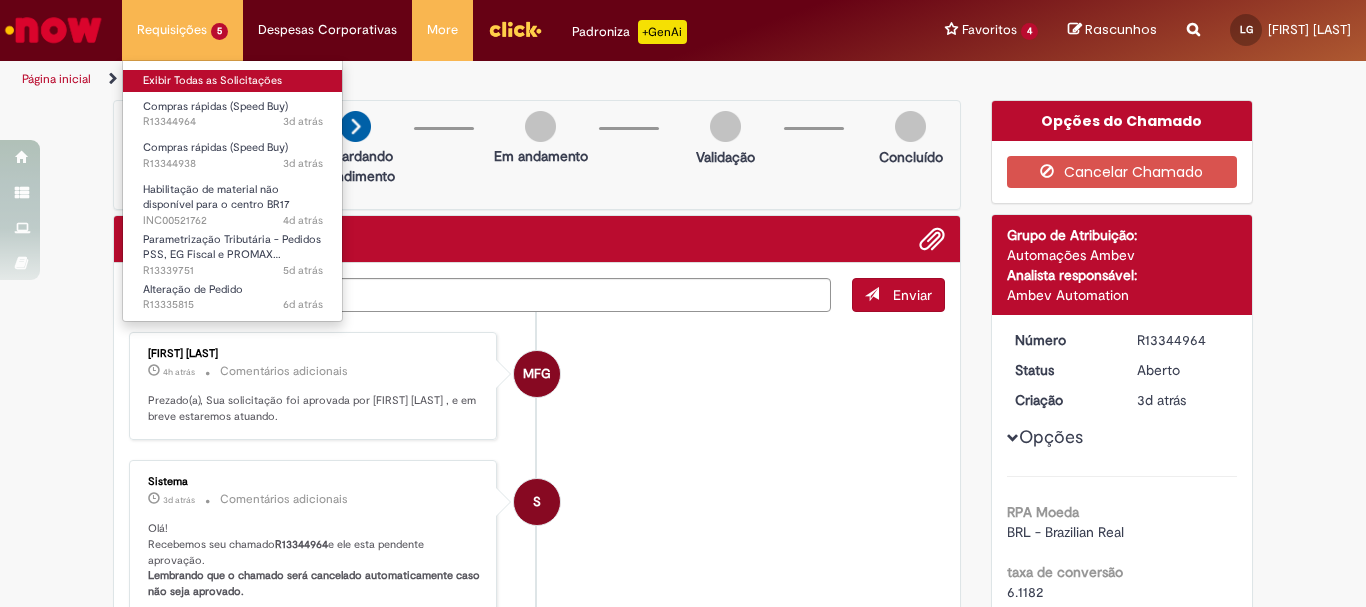 click on "Exibir Todas as Solicitações" at bounding box center (233, 81) 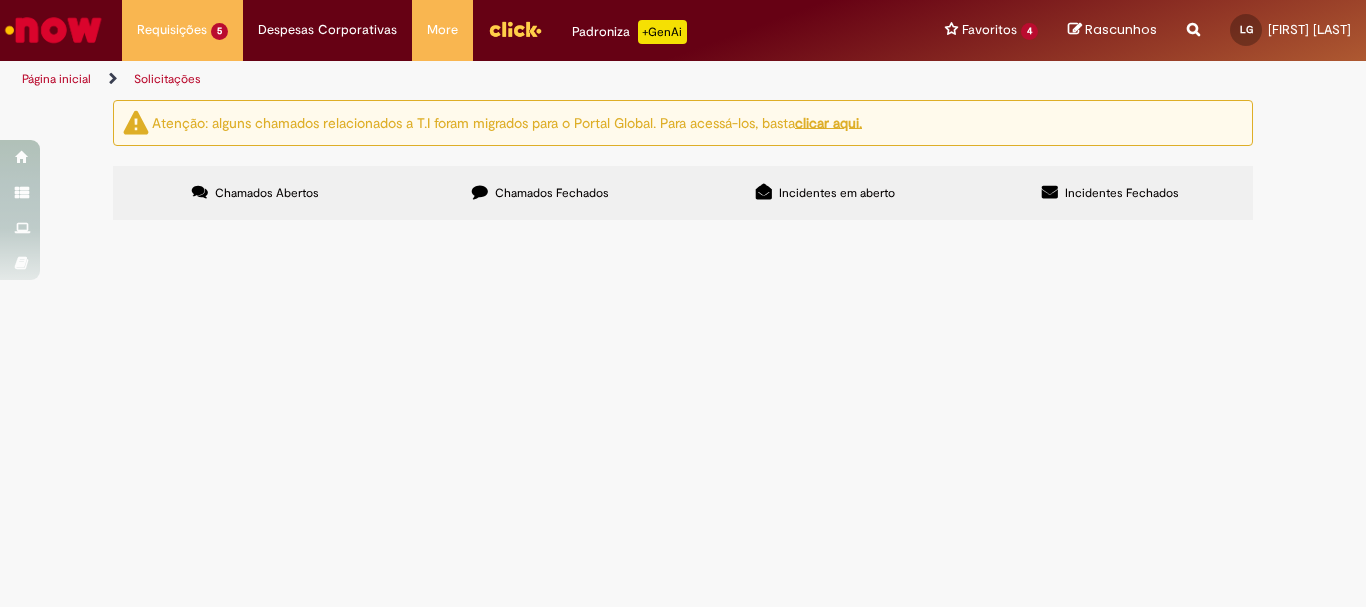 scroll, scrollTop: 49, scrollLeft: 0, axis: vertical 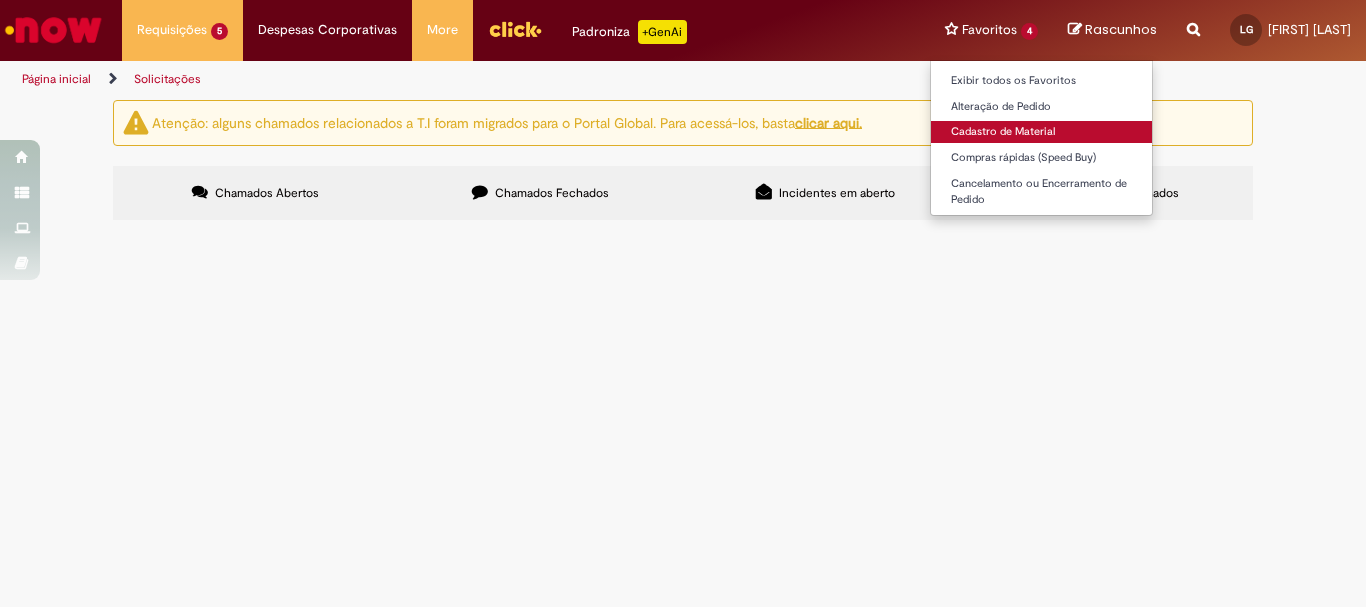 click on "Cadastro de Material" at bounding box center (1041, 132) 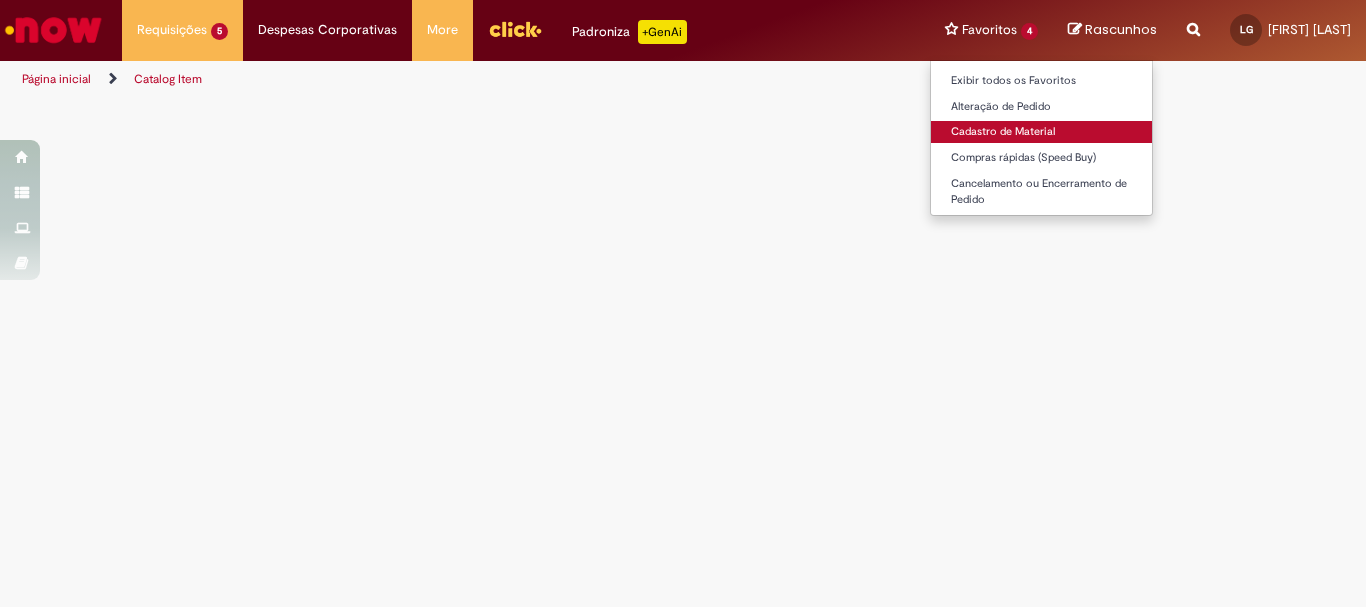 scroll, scrollTop: 0, scrollLeft: 0, axis: both 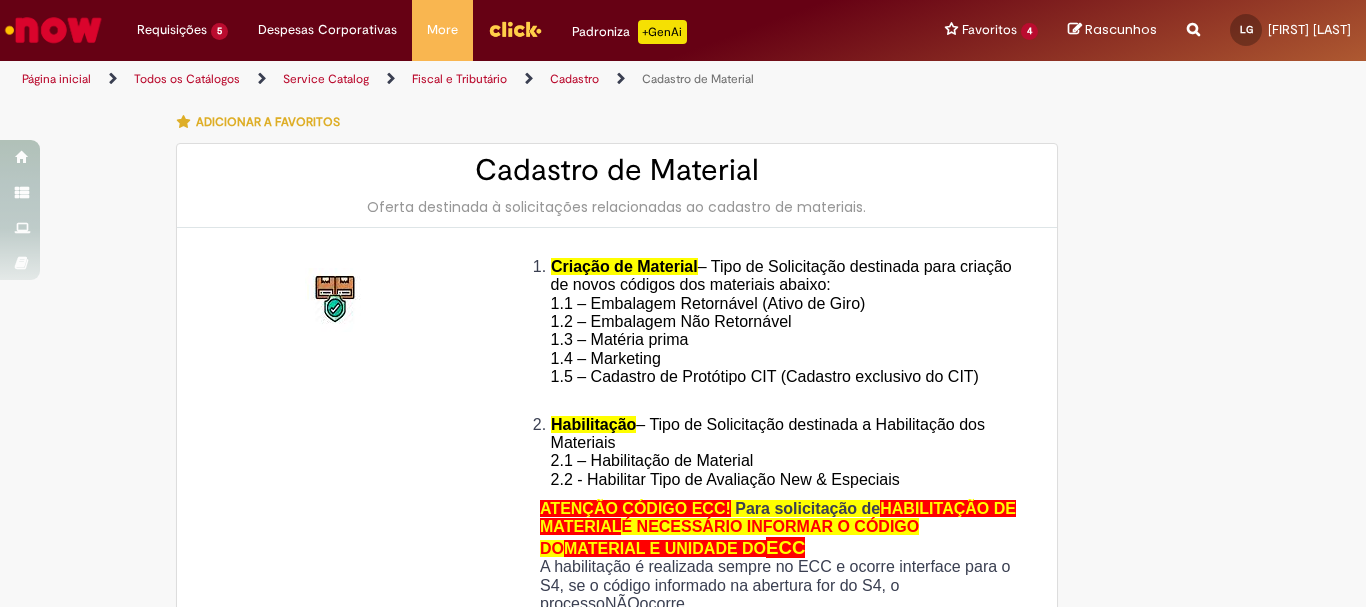 type on "********" 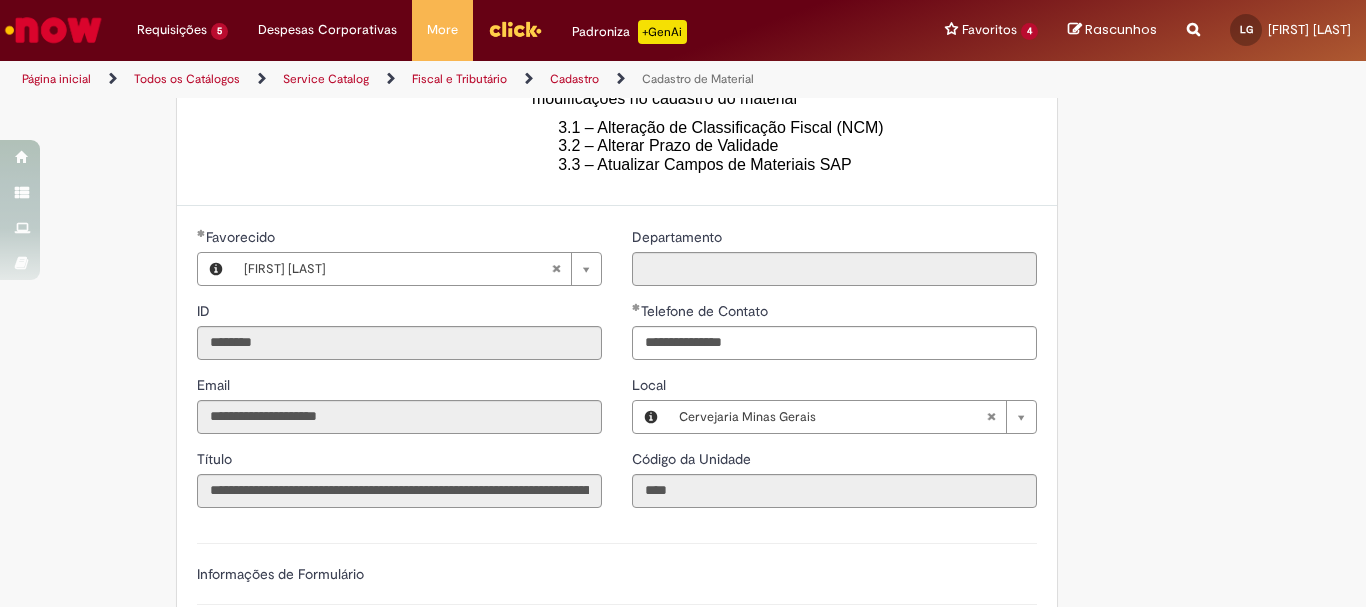 type on "**********" 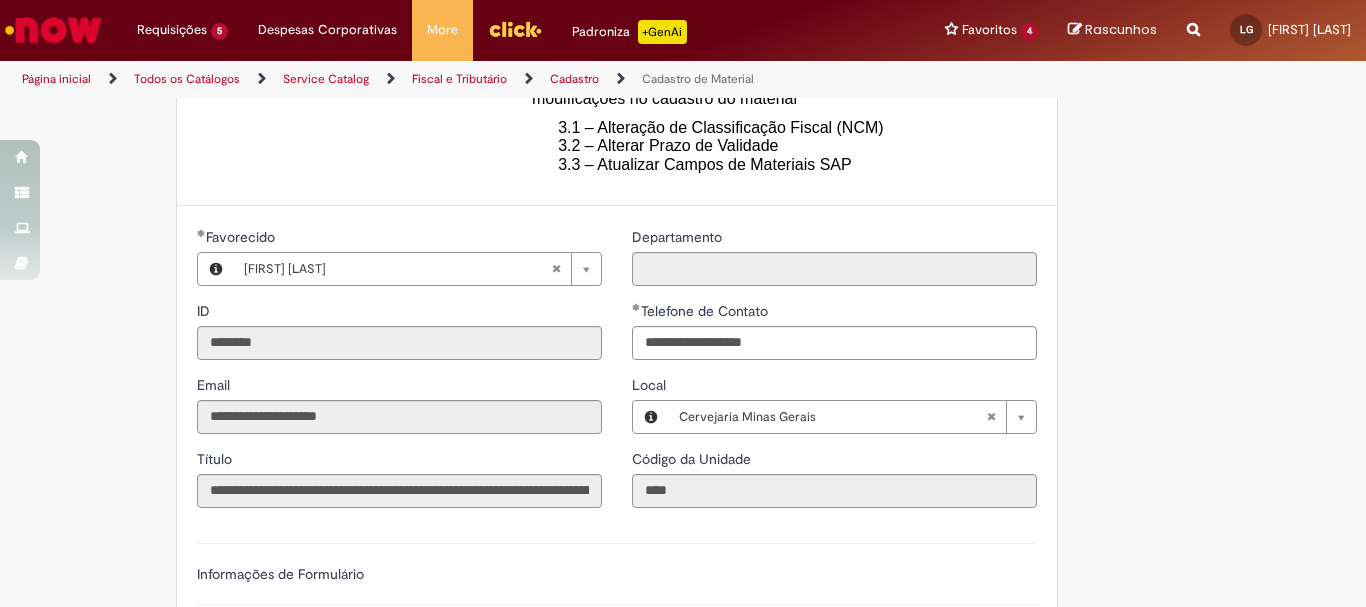 scroll, scrollTop: 1100, scrollLeft: 0, axis: vertical 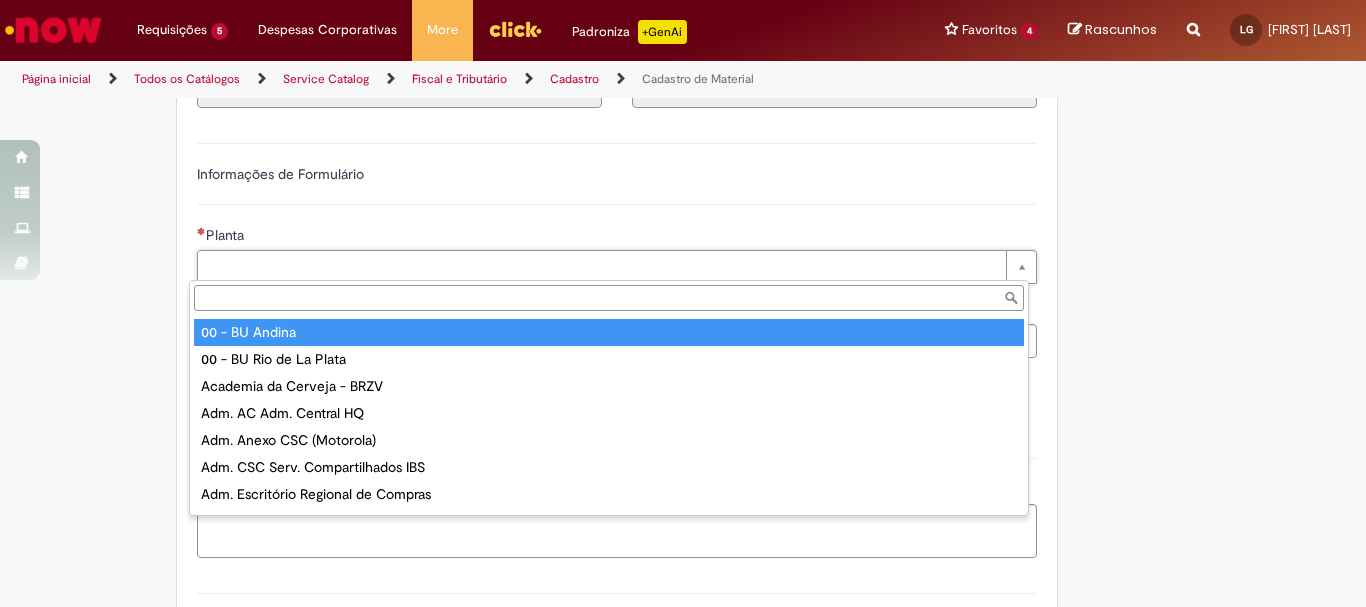 click on "Planta" at bounding box center [609, 298] 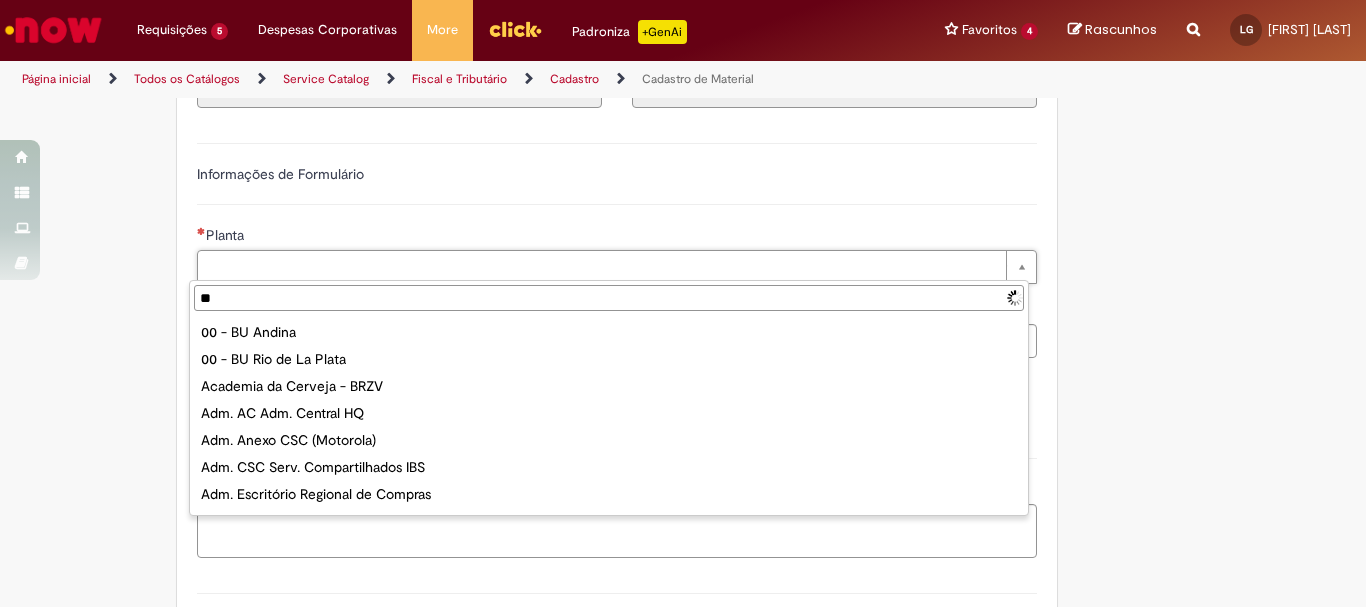 type on "***" 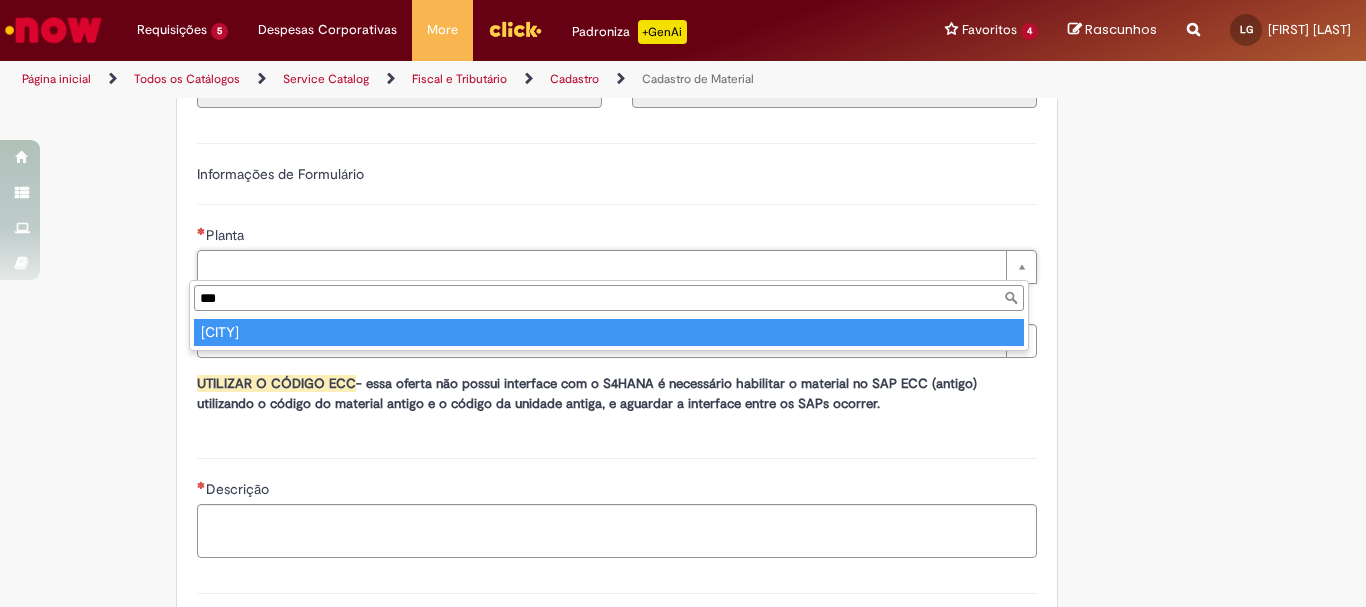 type on "*******" 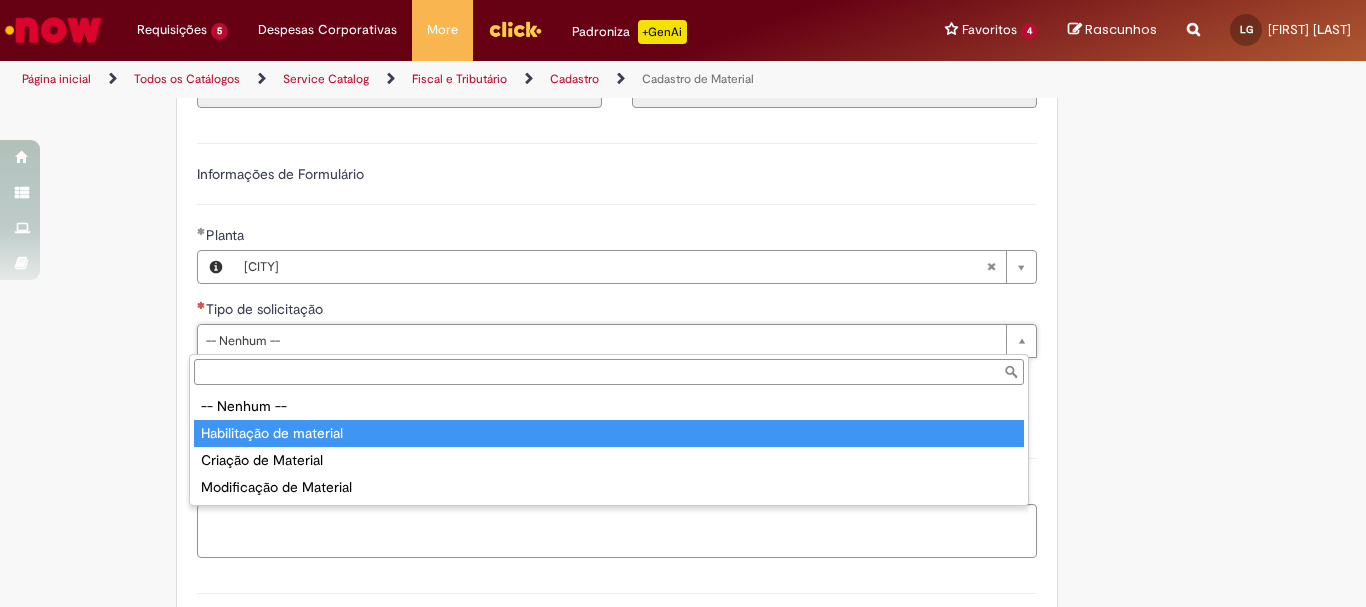 type on "**********" 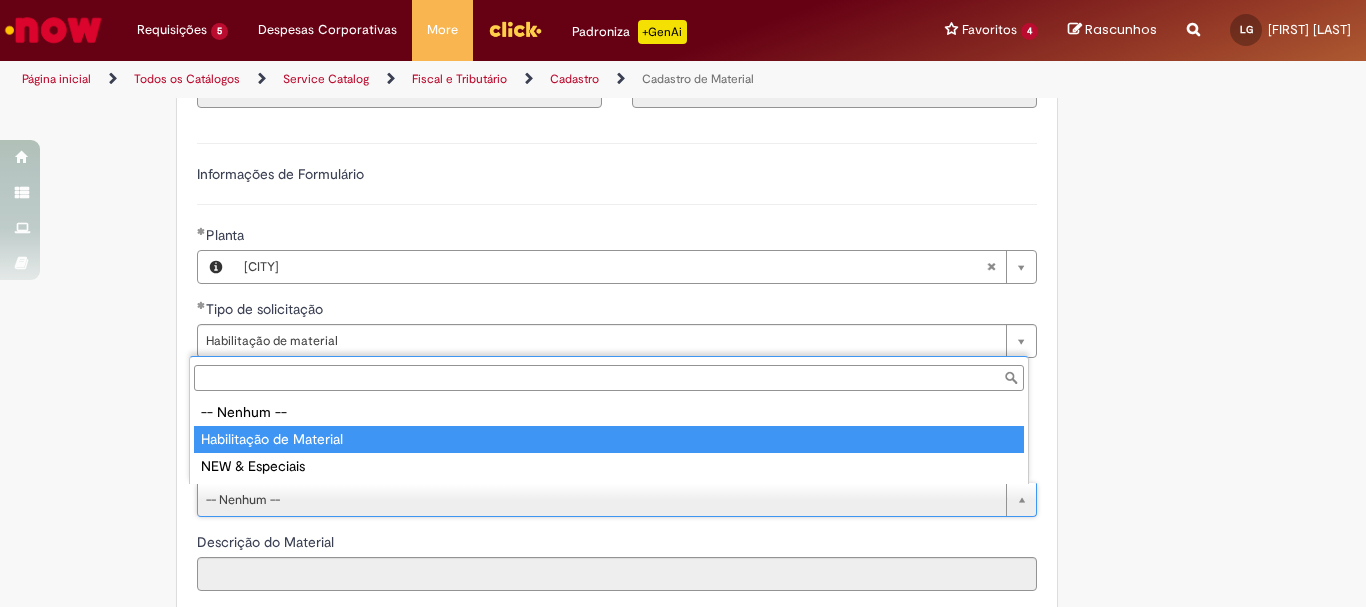 type on "**********" 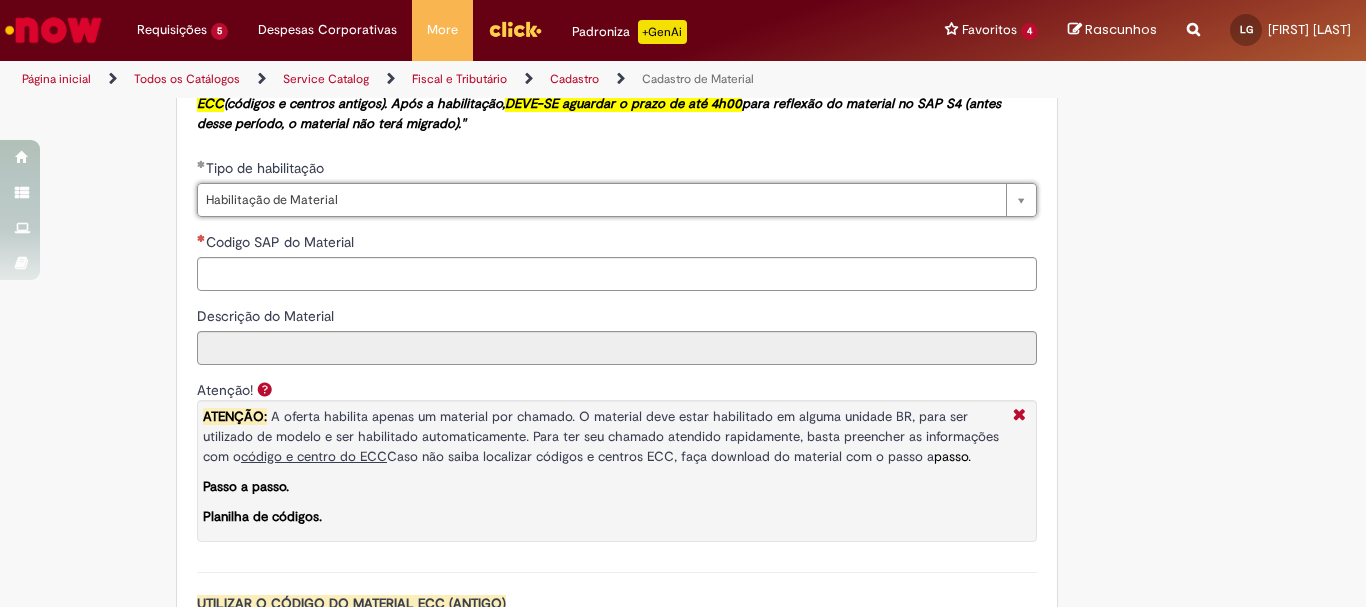 scroll, scrollTop: 1500, scrollLeft: 0, axis: vertical 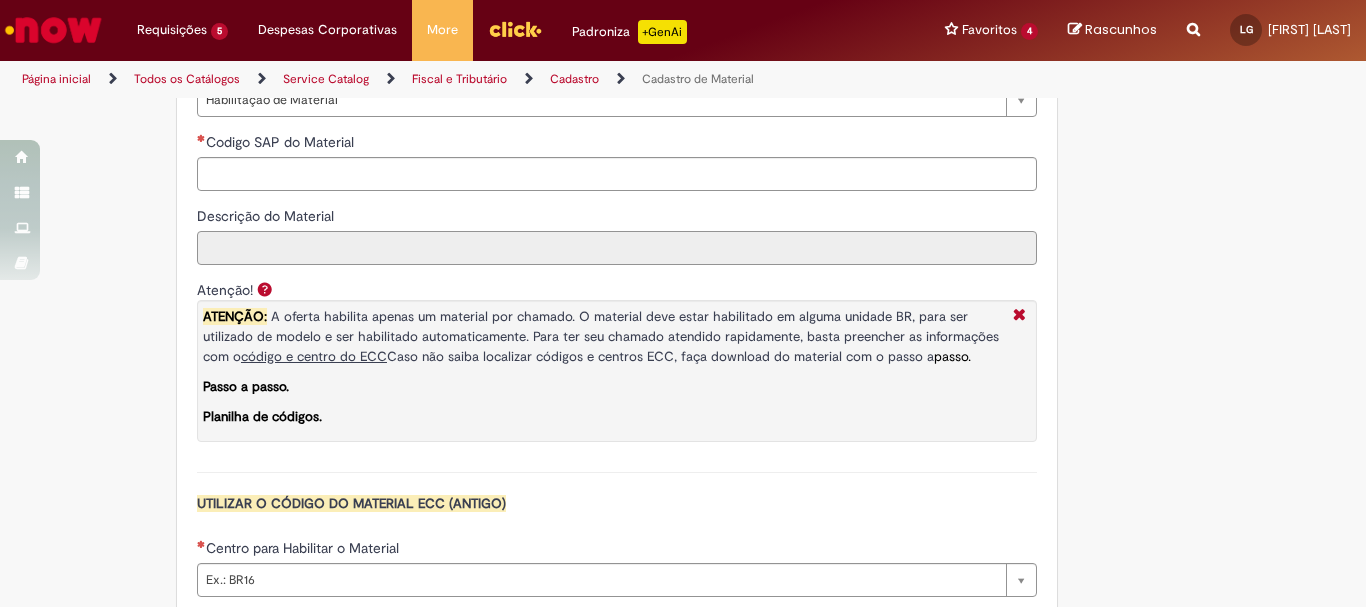 click on "Descrição do Material" at bounding box center [617, 248] 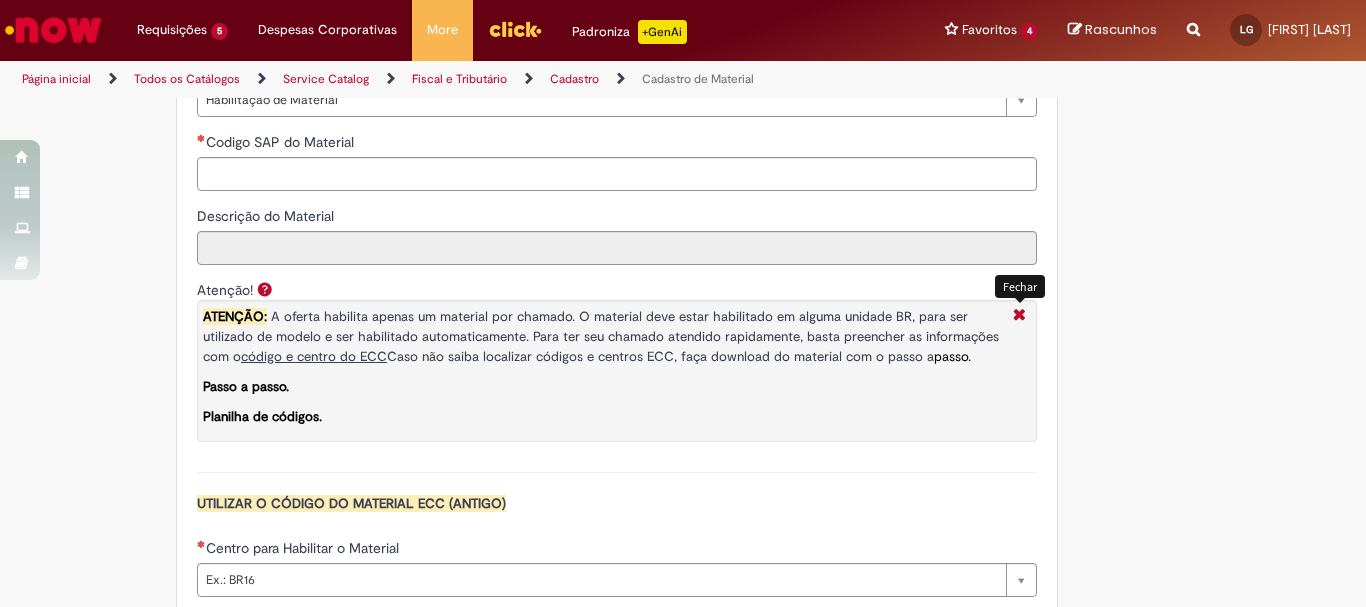 click at bounding box center [1019, 316] 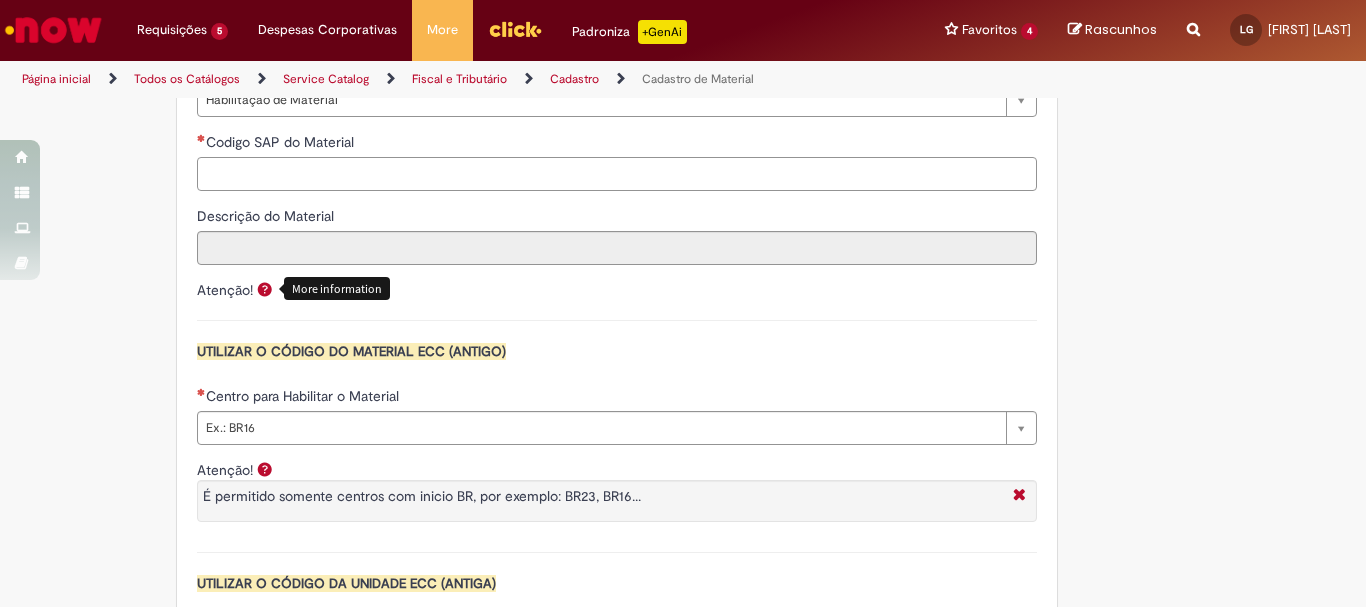 click on "Codigo SAP do Material" at bounding box center [617, 174] 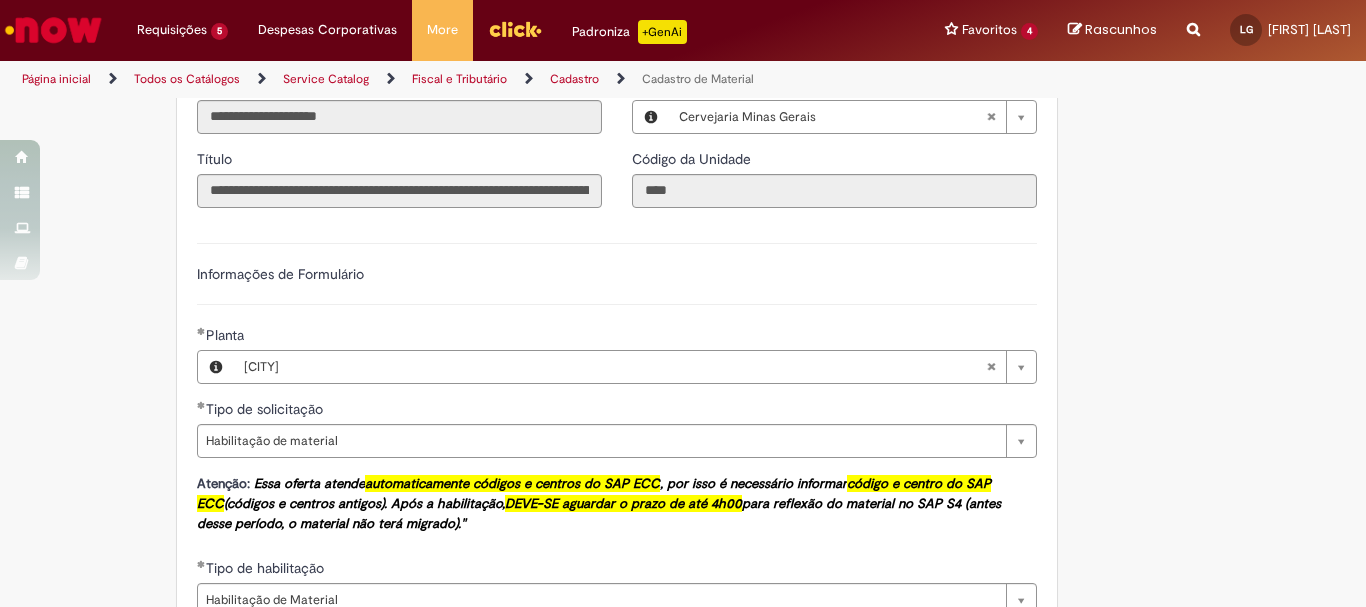 scroll, scrollTop: 1500, scrollLeft: 0, axis: vertical 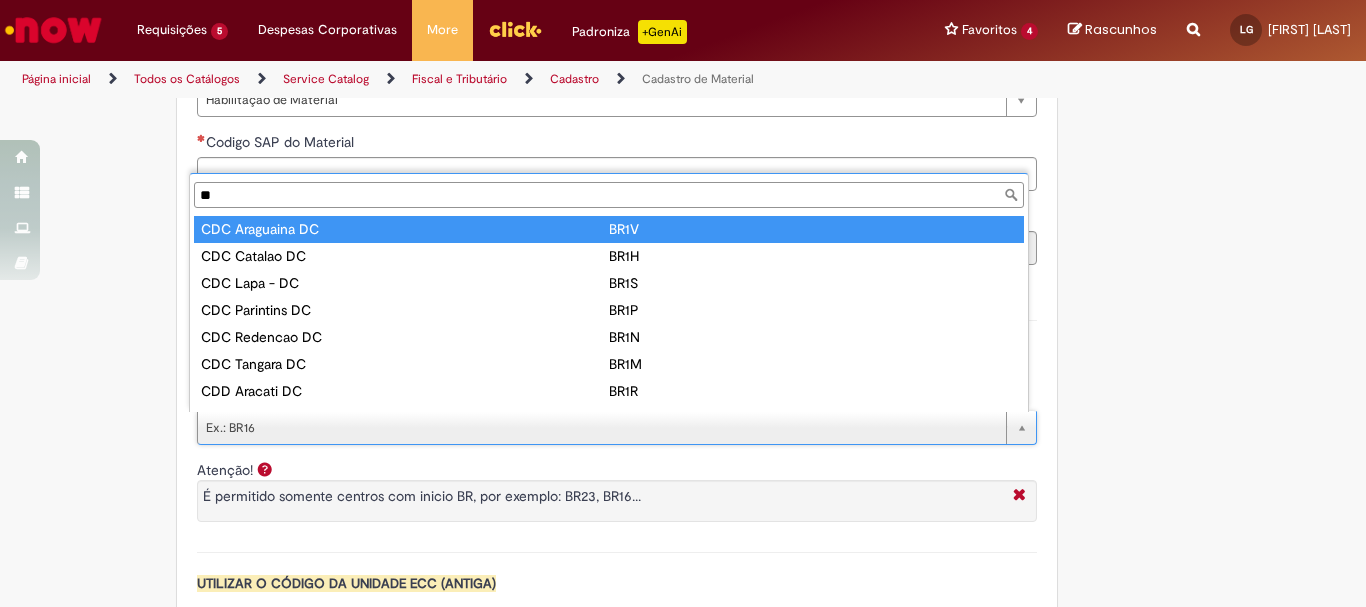 type on "*" 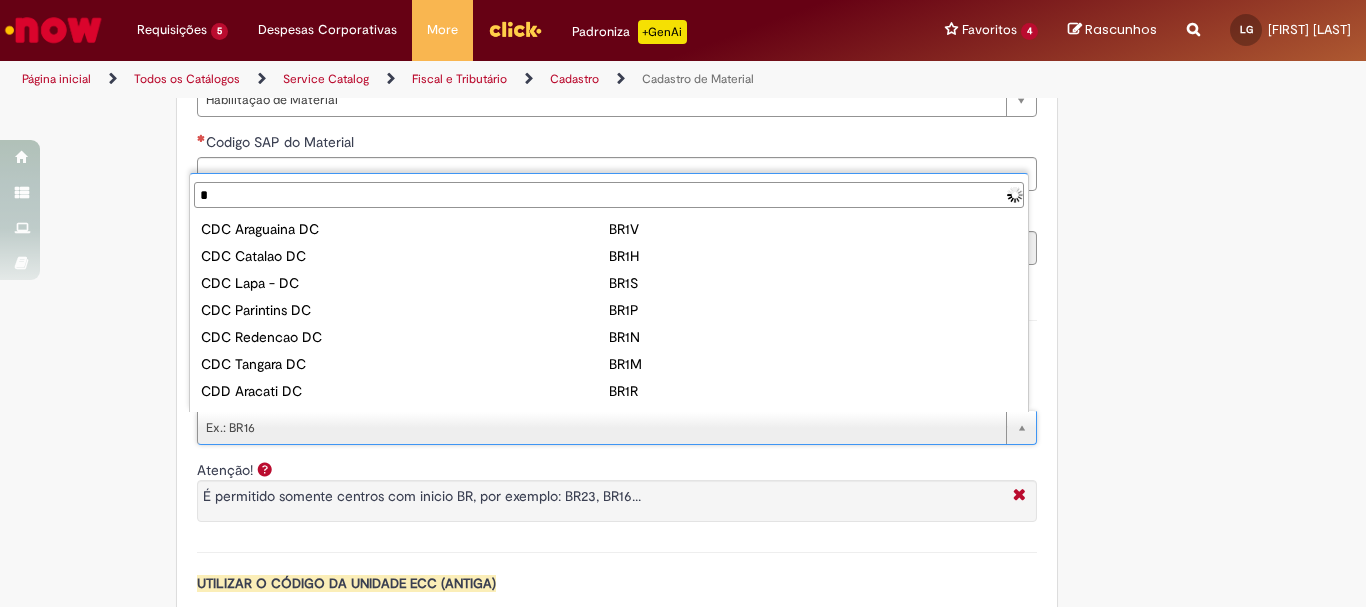 type 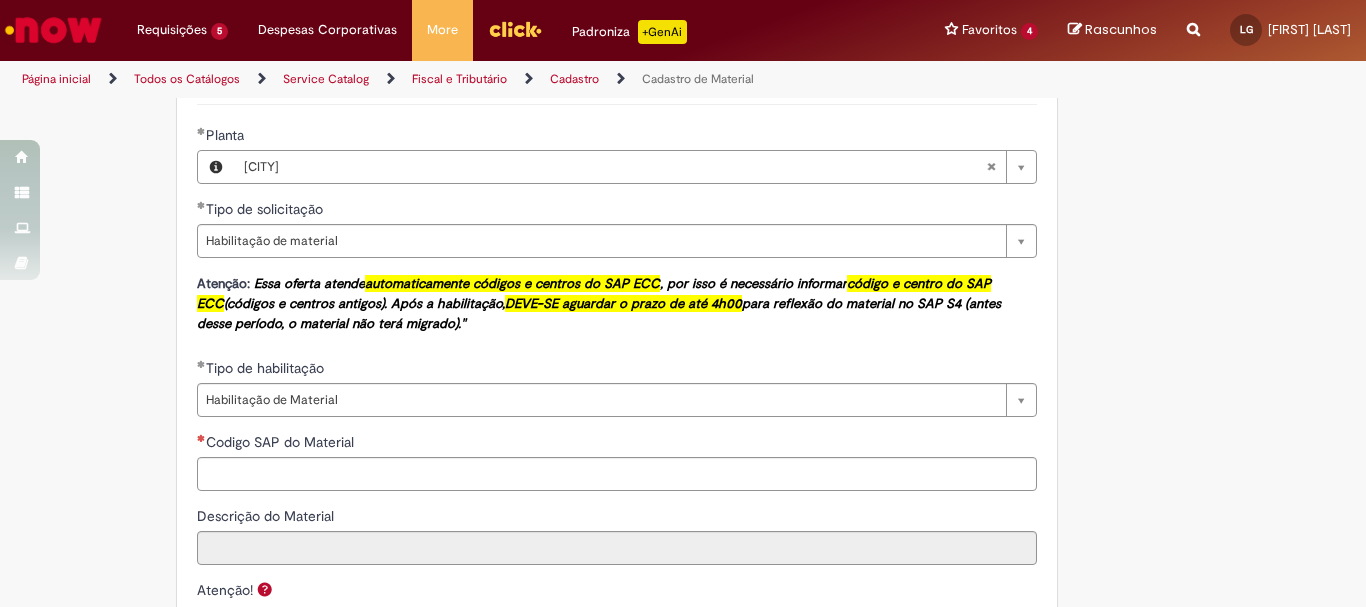 scroll, scrollTop: 800, scrollLeft: 0, axis: vertical 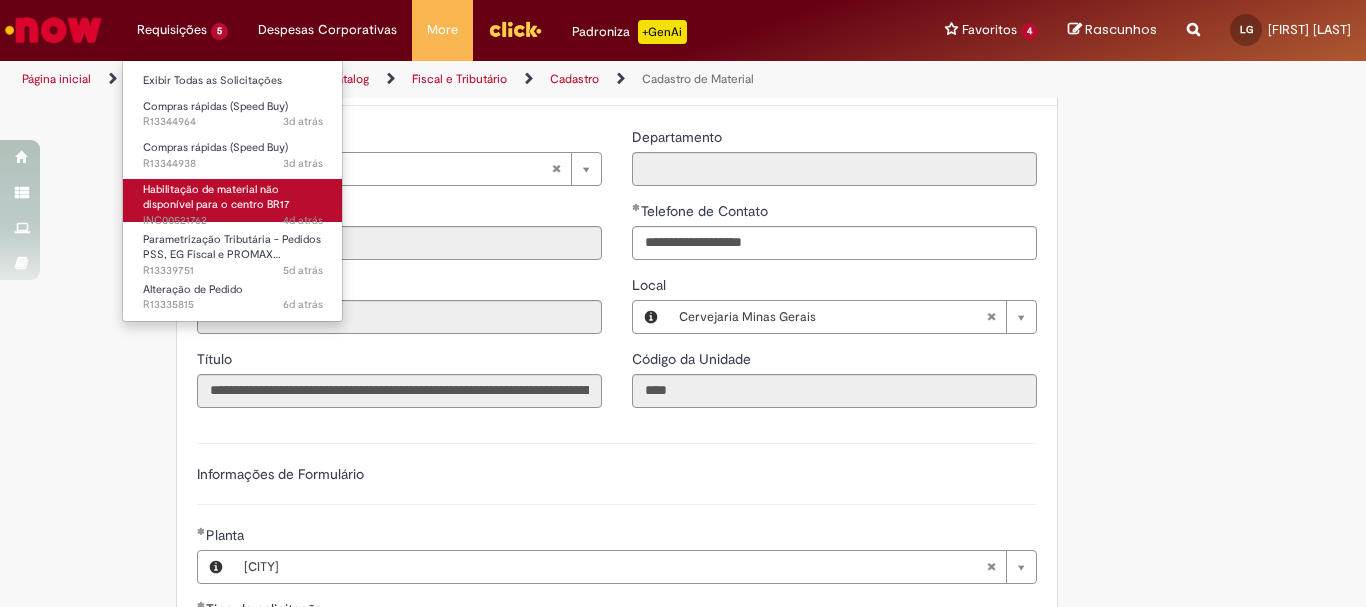 click on "Habilitação de material não disponível para o centro BR17" at bounding box center [216, 197] 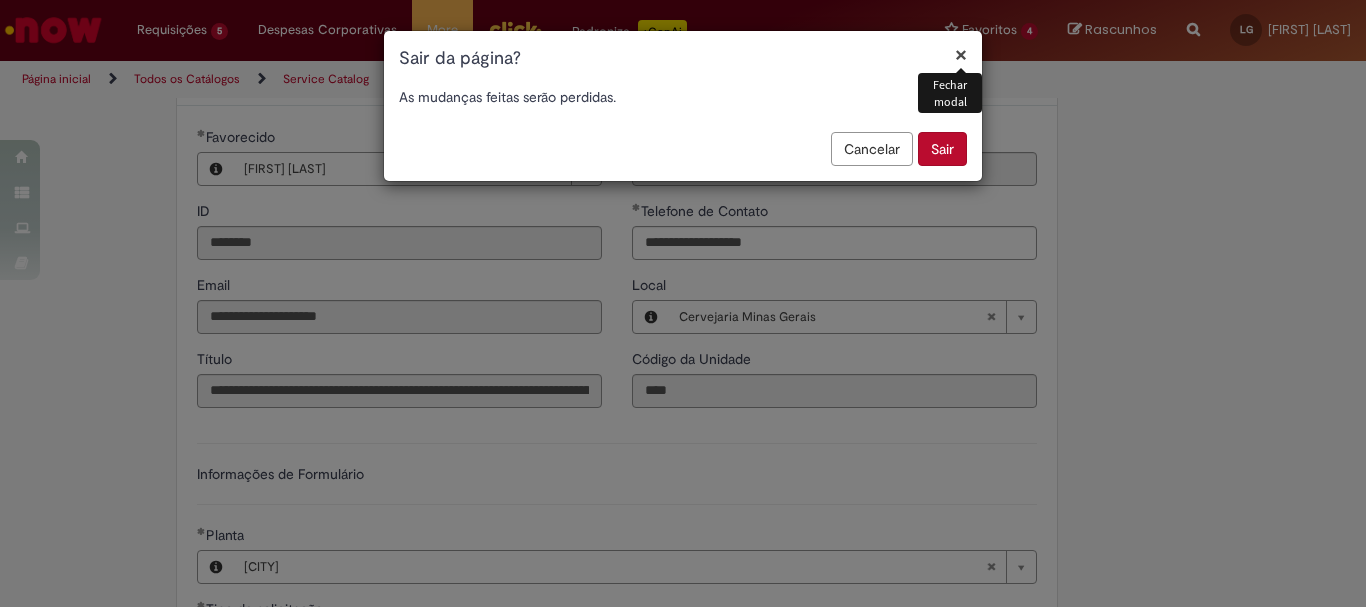 click on "Sair" at bounding box center [942, 149] 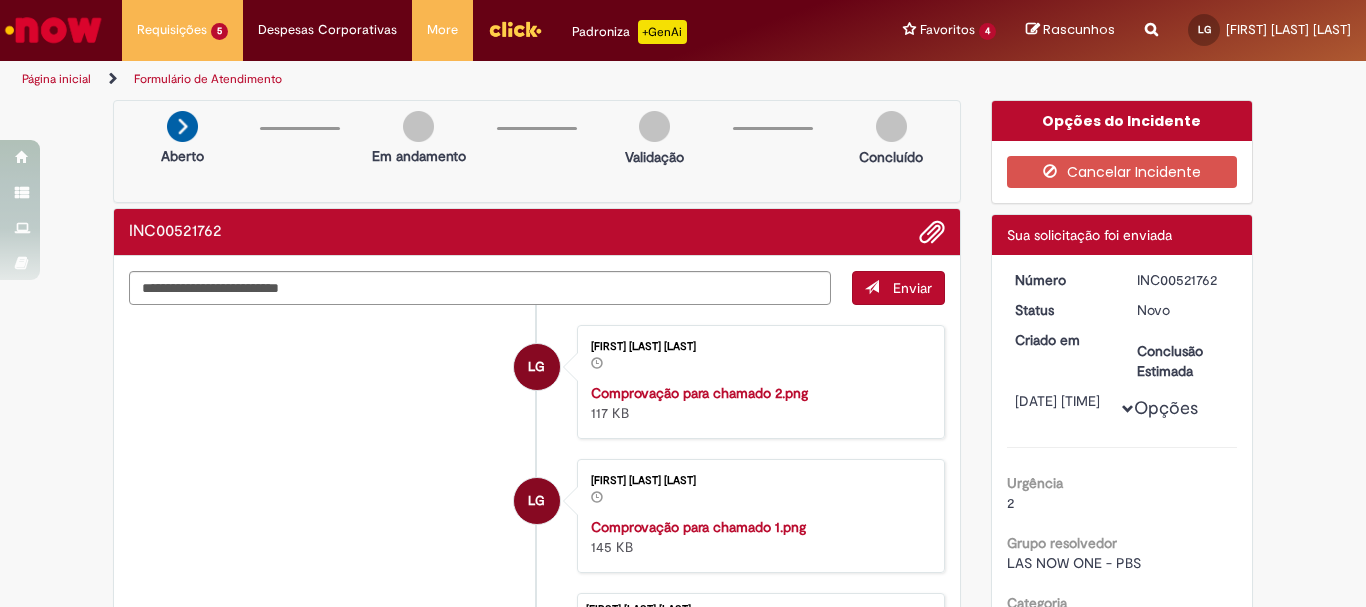 scroll, scrollTop: 0, scrollLeft: 0, axis: both 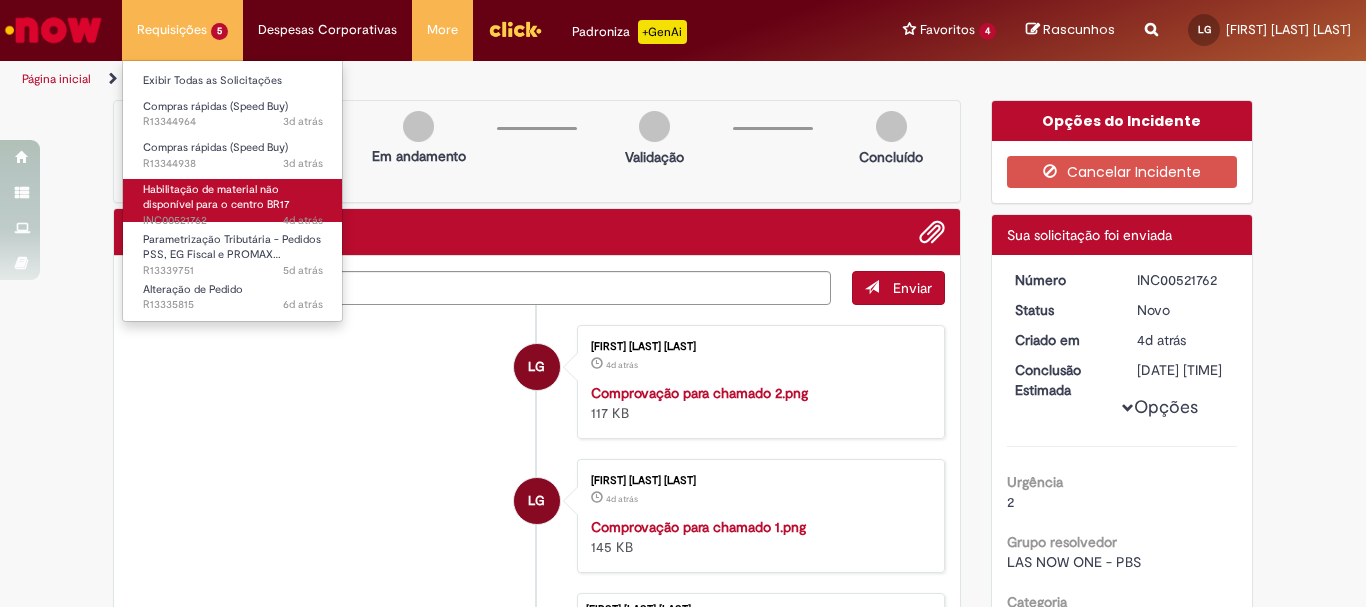 click on "Habilitação de material não disponível para o centro BR17" at bounding box center [216, 197] 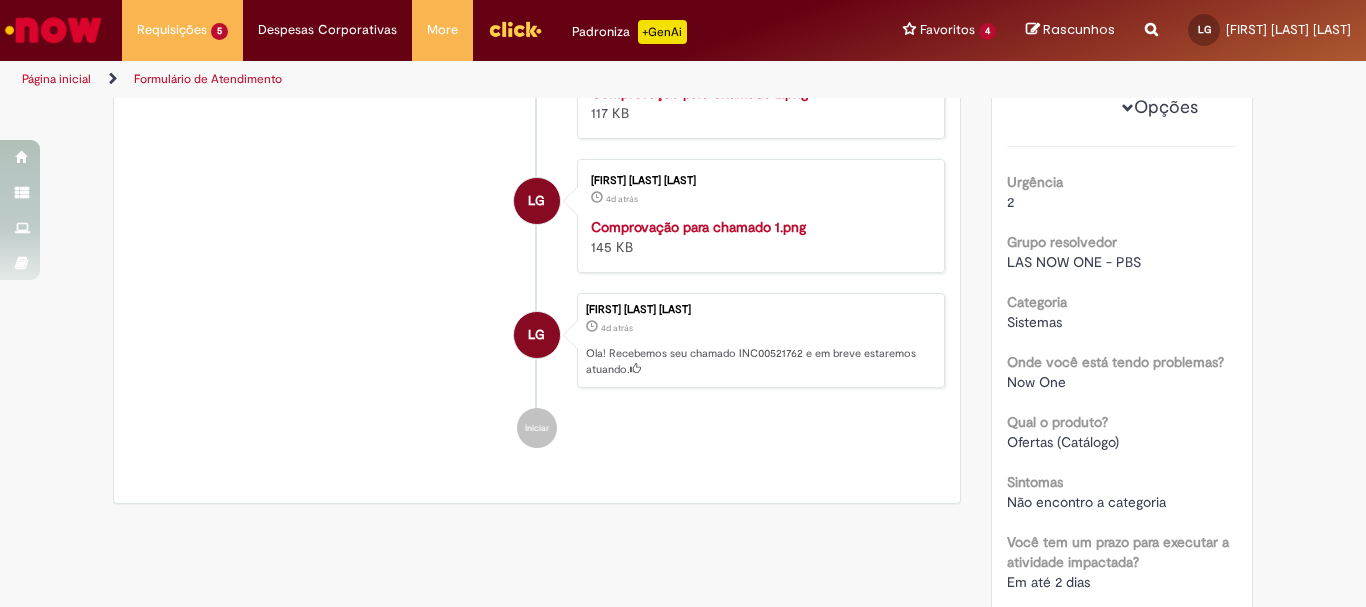 scroll, scrollTop: 0, scrollLeft: 0, axis: both 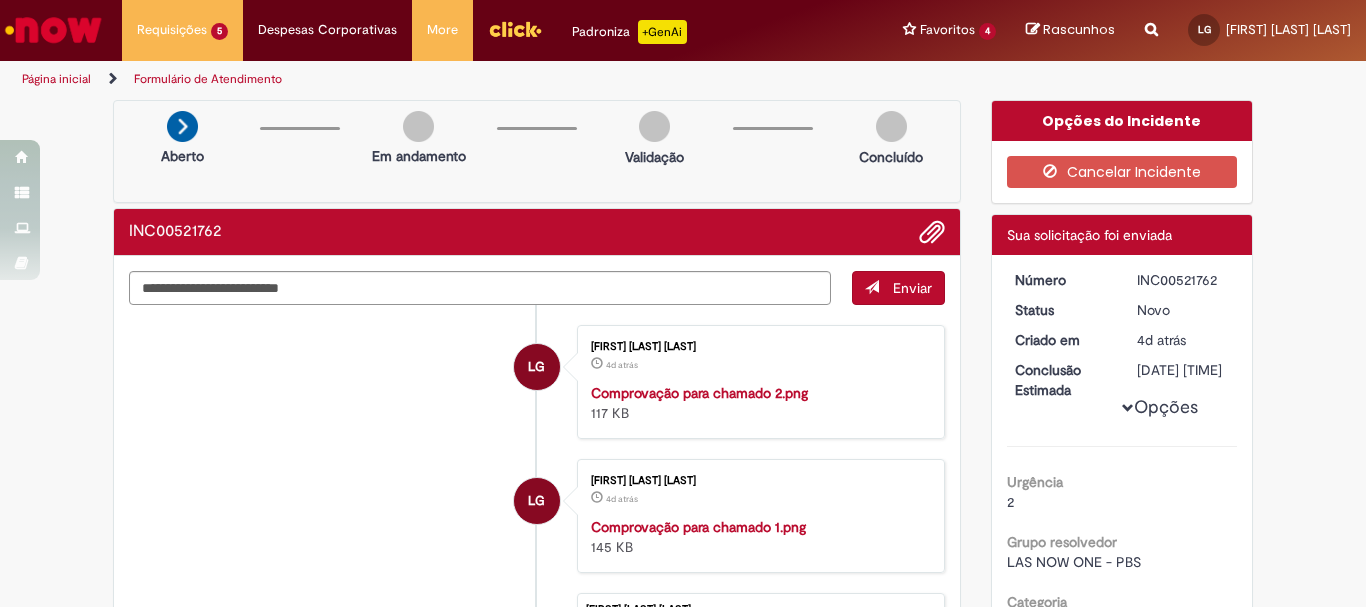 drag, startPoint x: 1130, startPoint y: 280, endPoint x: 1209, endPoint y: 282, distance: 79.025314 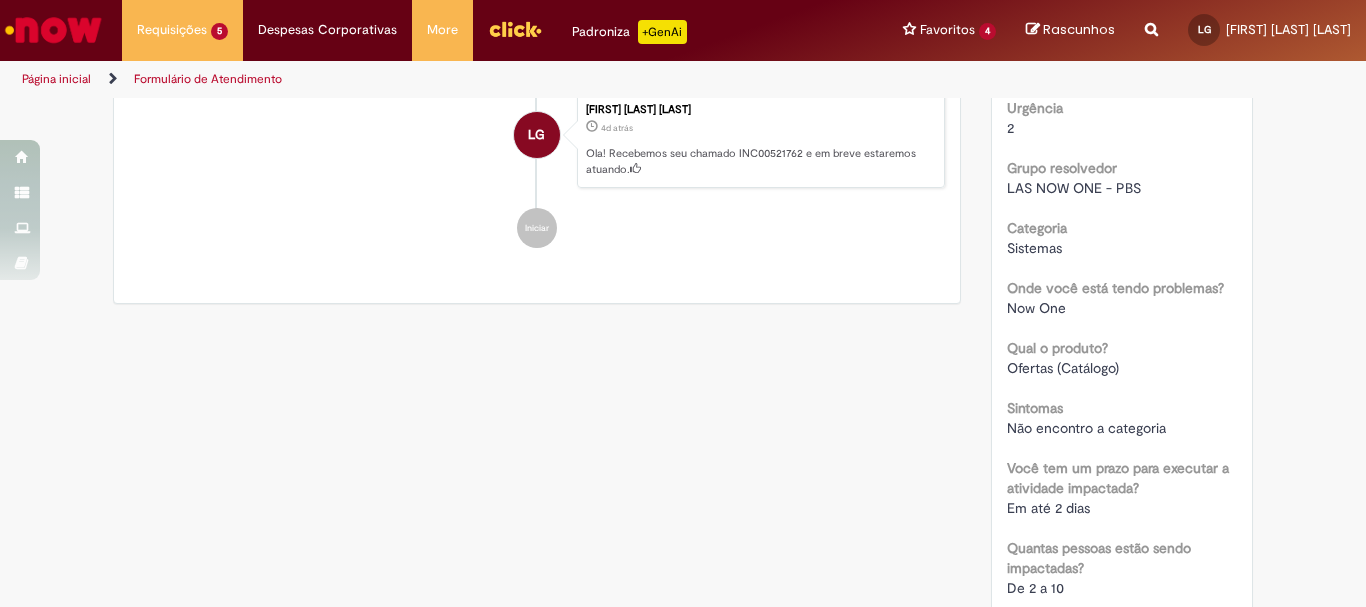 scroll, scrollTop: 600, scrollLeft: 0, axis: vertical 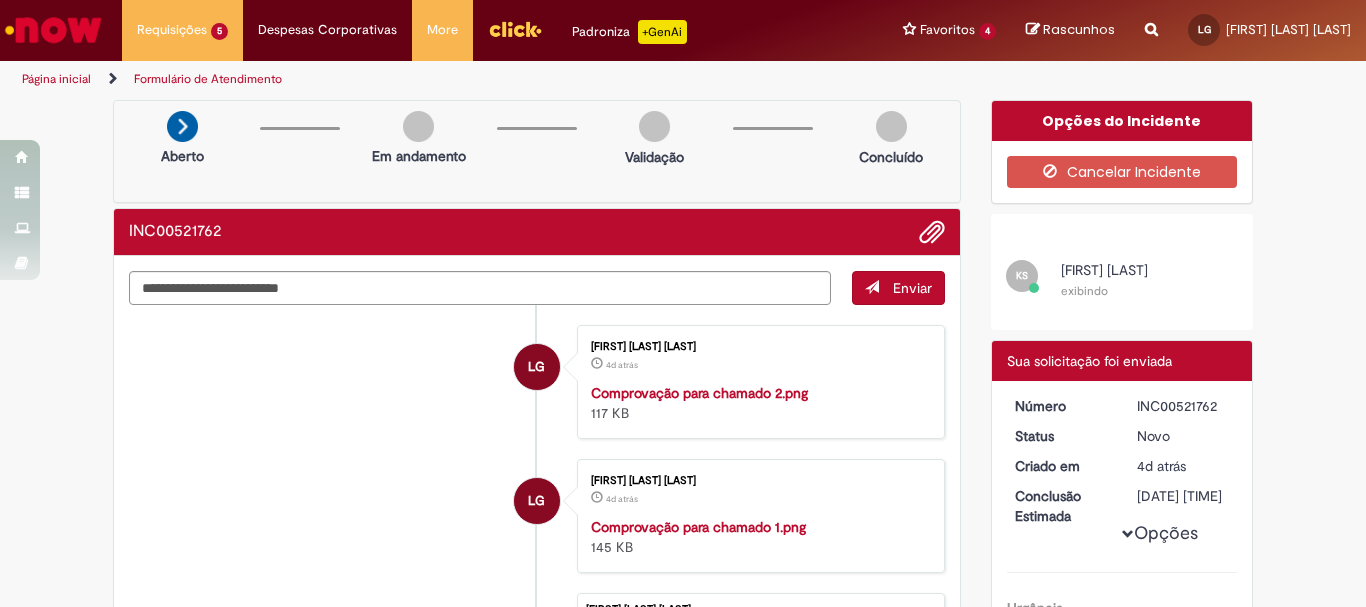 click at bounding box center [53, 30] 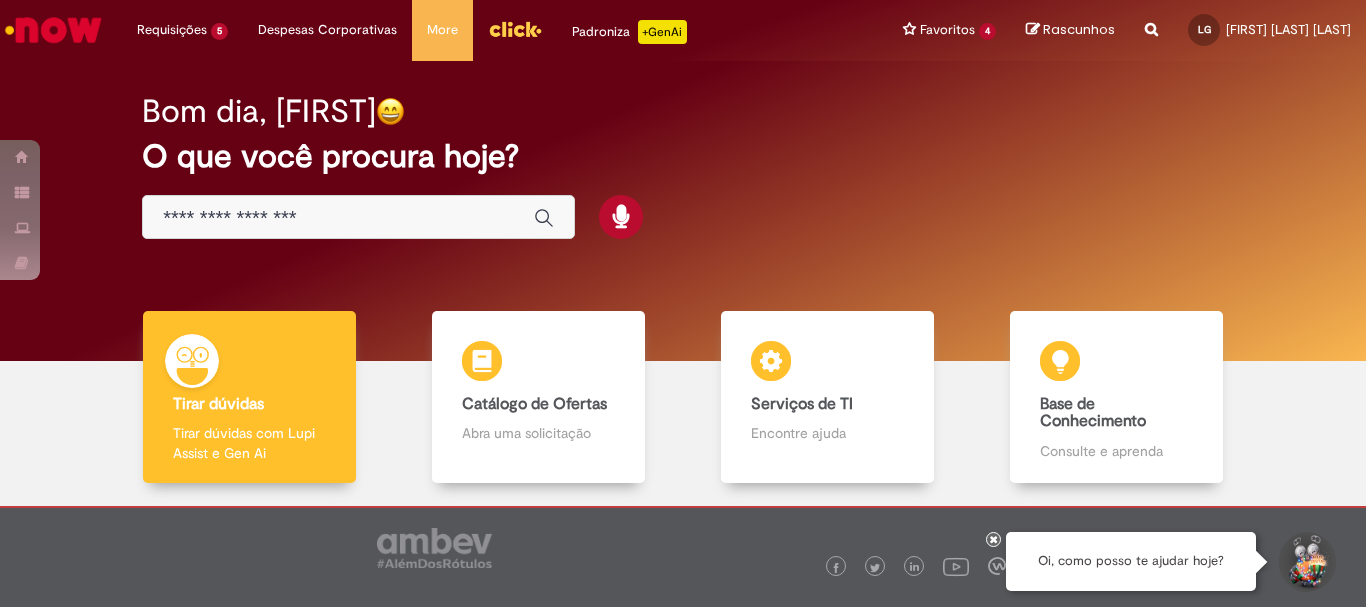 scroll, scrollTop: 0, scrollLeft: 0, axis: both 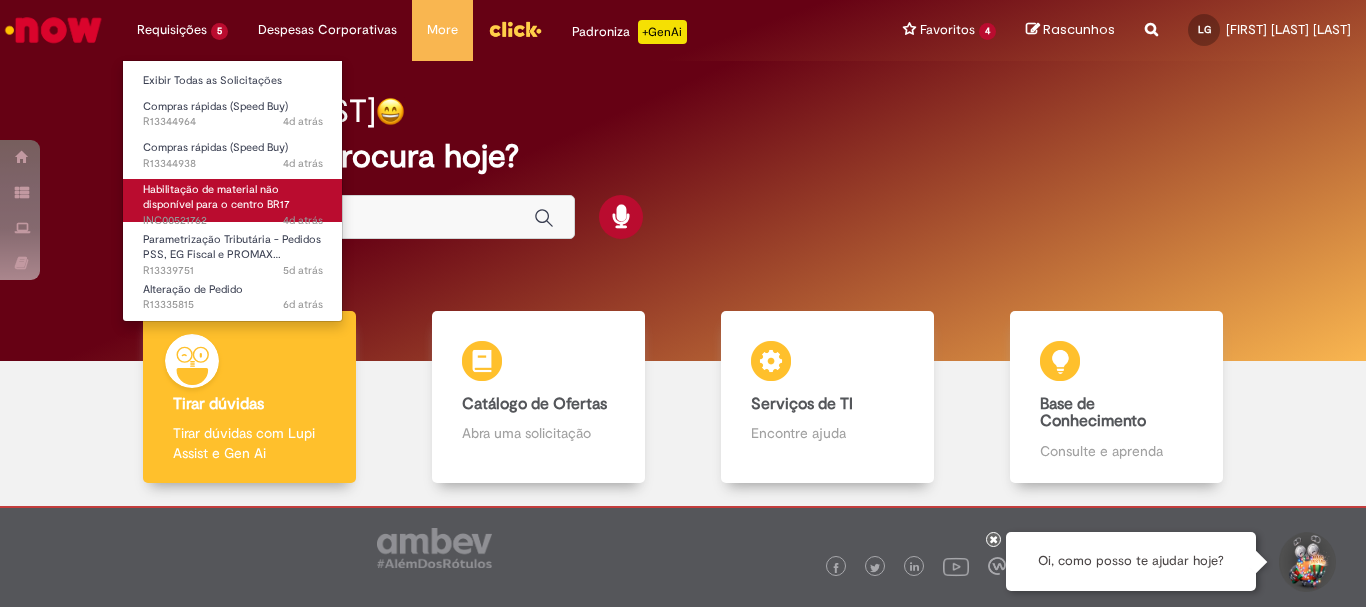 click on "Habilitação de material não disponível para o centro BR17" at bounding box center (216, 197) 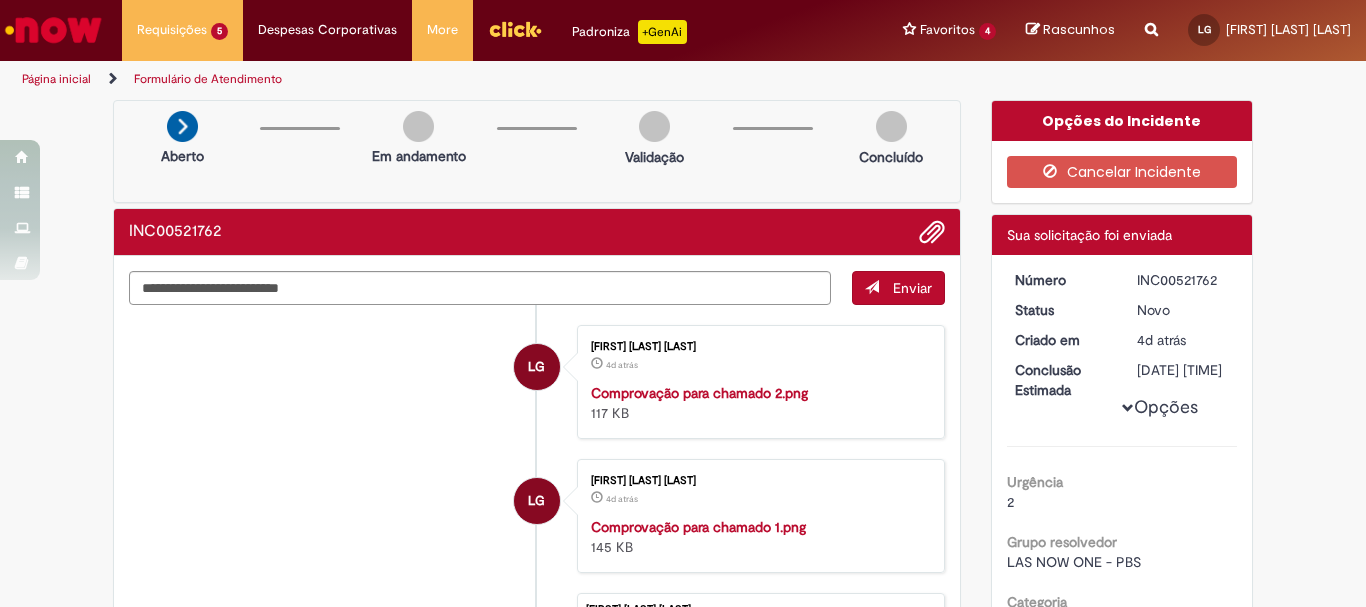 drag, startPoint x: 1213, startPoint y: 283, endPoint x: 1131, endPoint y: 284, distance: 82.006096 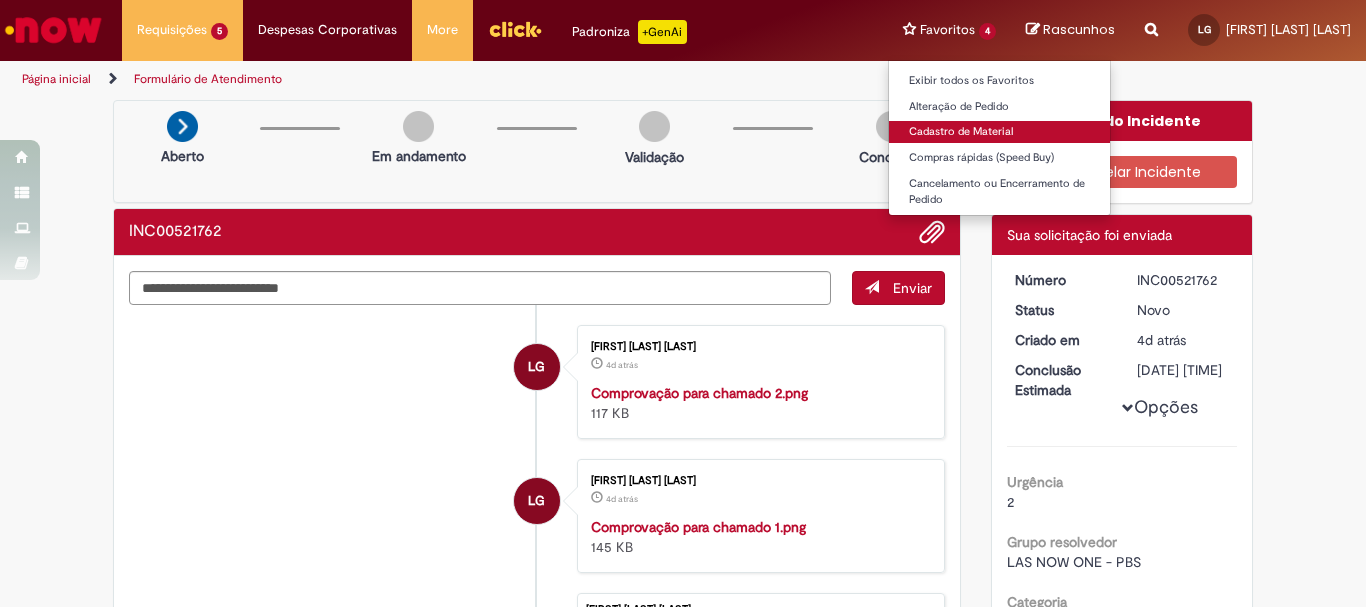 click on "Cadastro de Material" at bounding box center [999, 132] 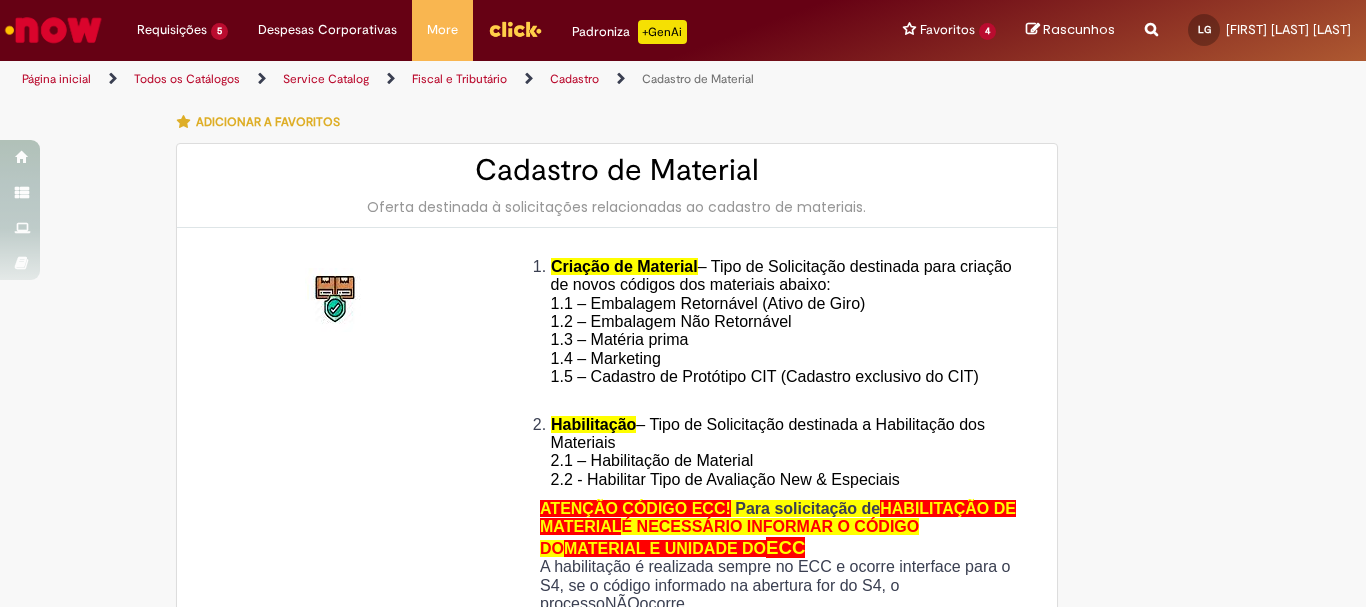 type on "********" 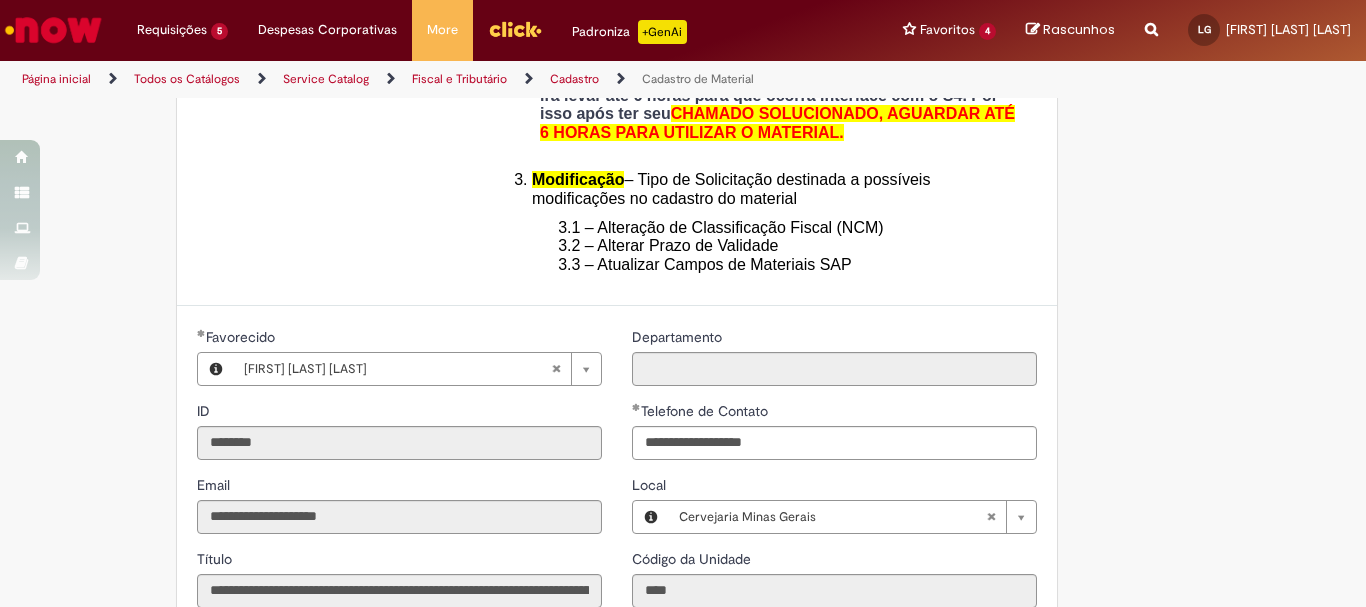 scroll, scrollTop: 800, scrollLeft: 0, axis: vertical 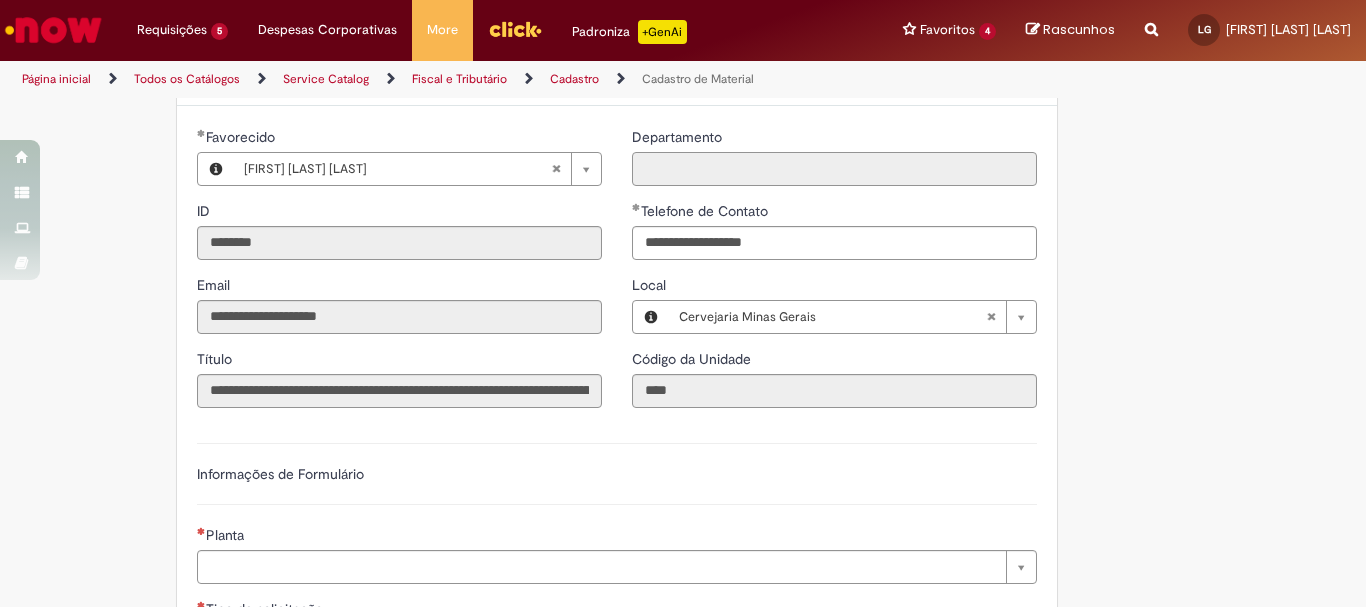 click on "Departamento" at bounding box center [834, 169] 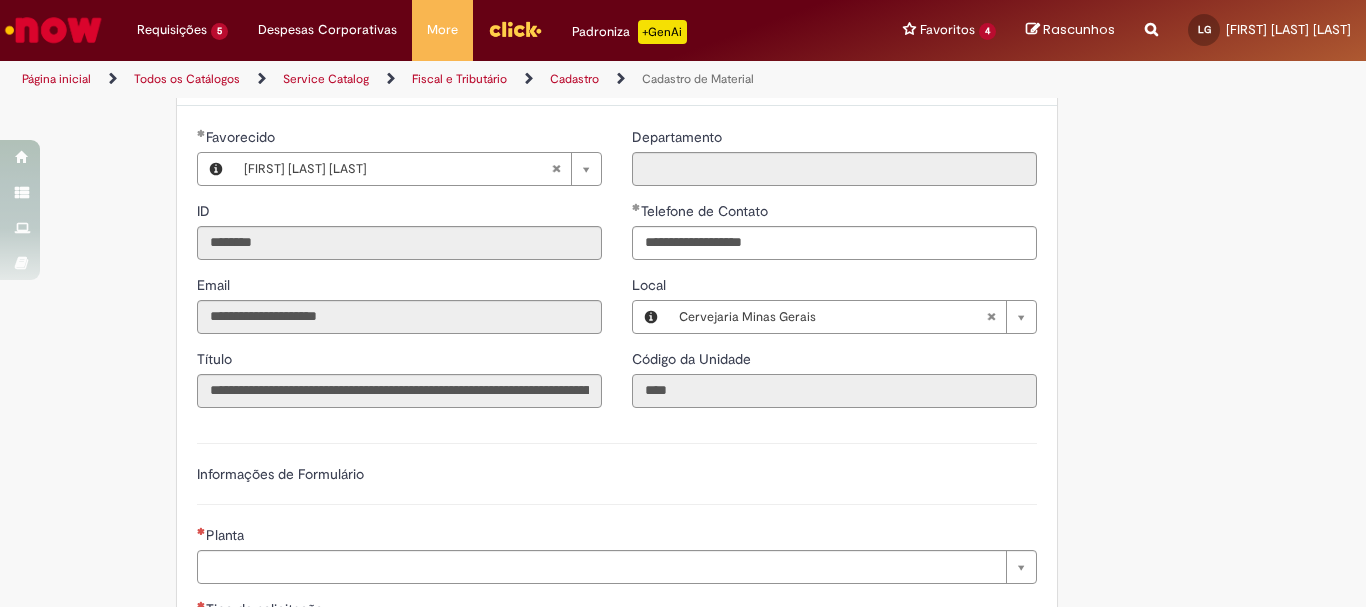 click on "****" at bounding box center [834, 391] 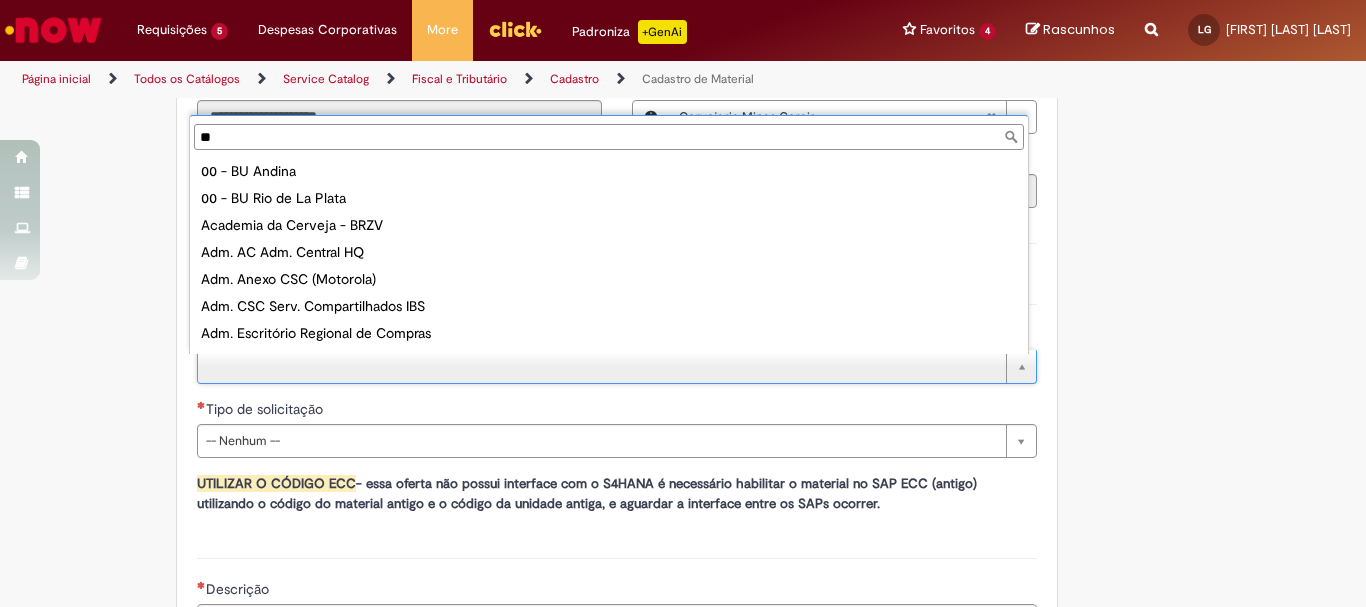 type on "***" 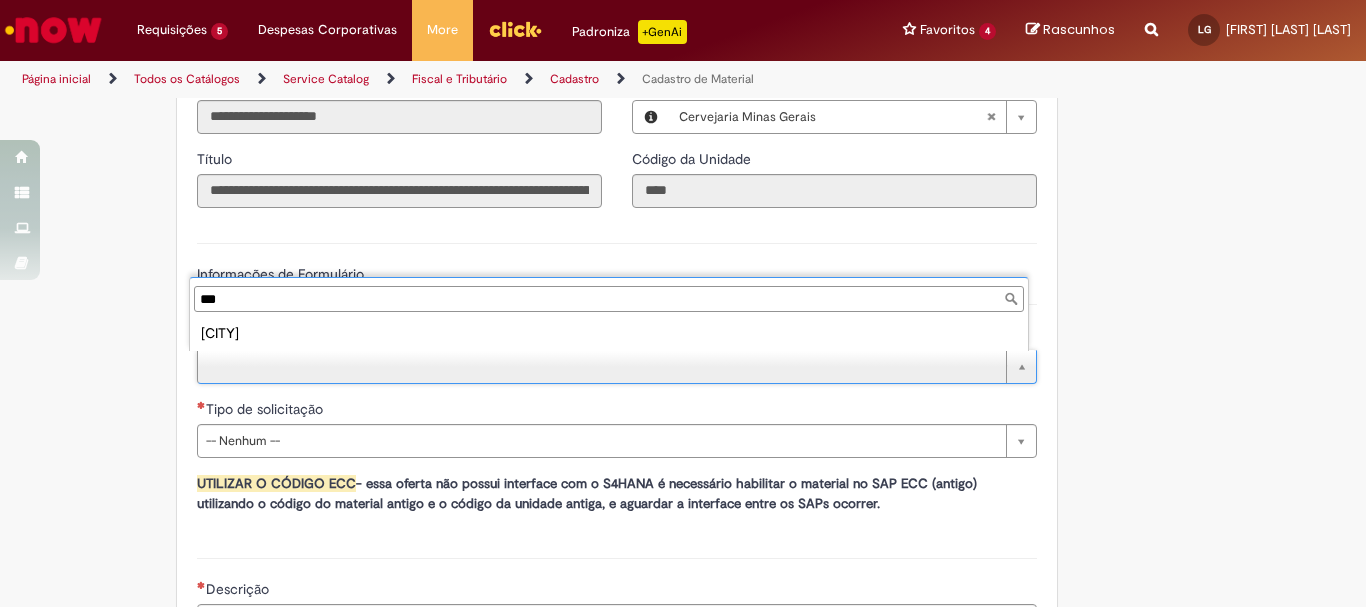 type on "*******" 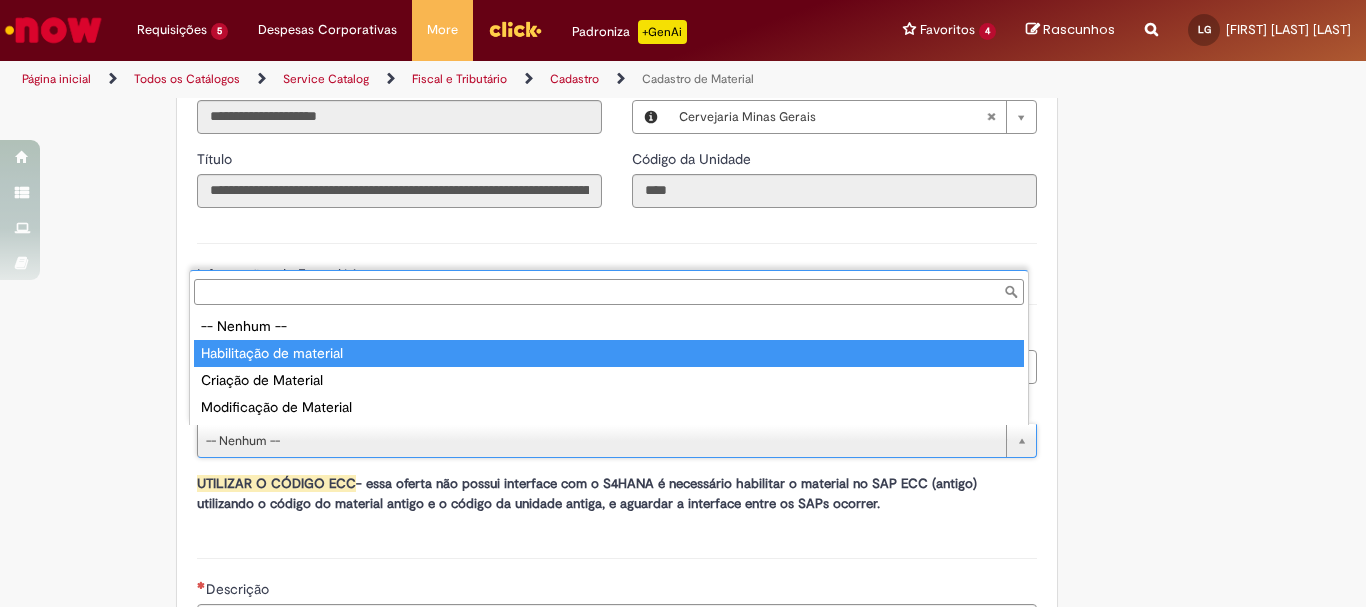 type on "**********" 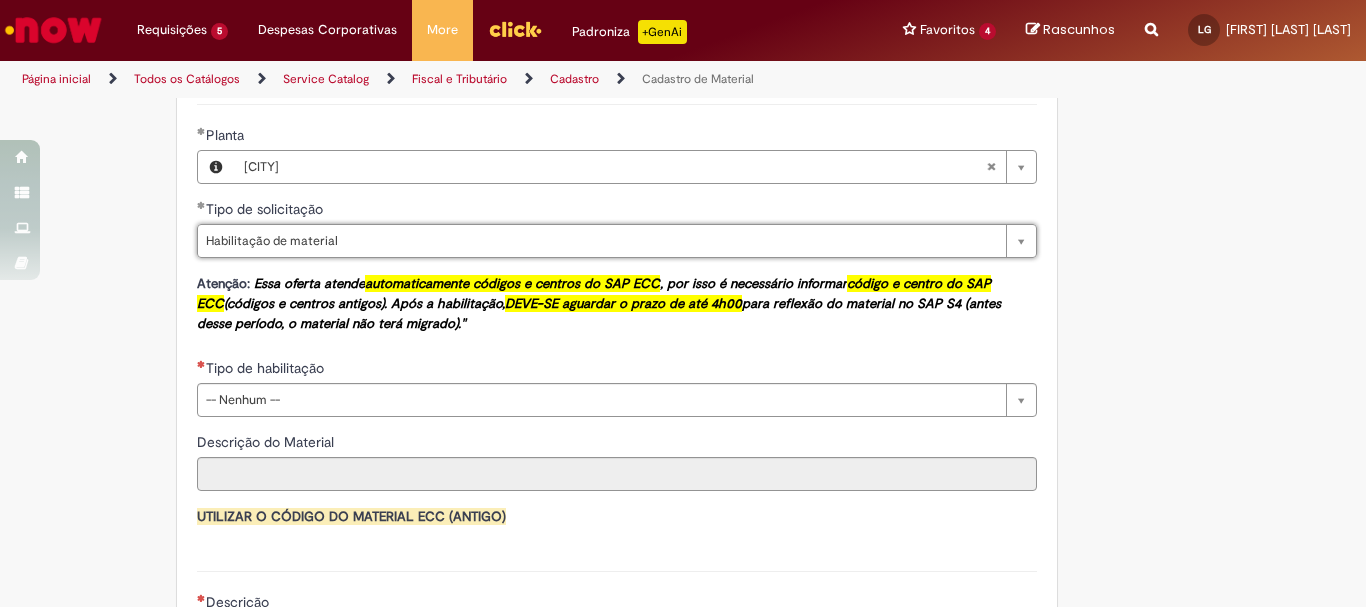 scroll, scrollTop: 1300, scrollLeft: 0, axis: vertical 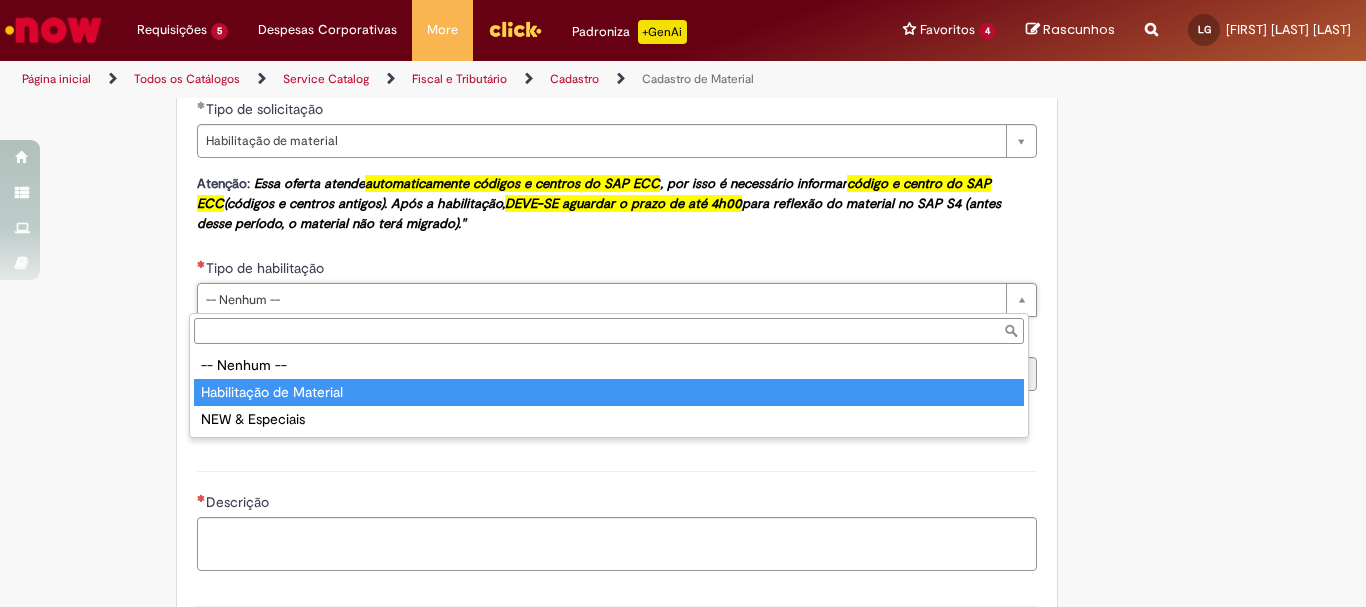 type on "**********" 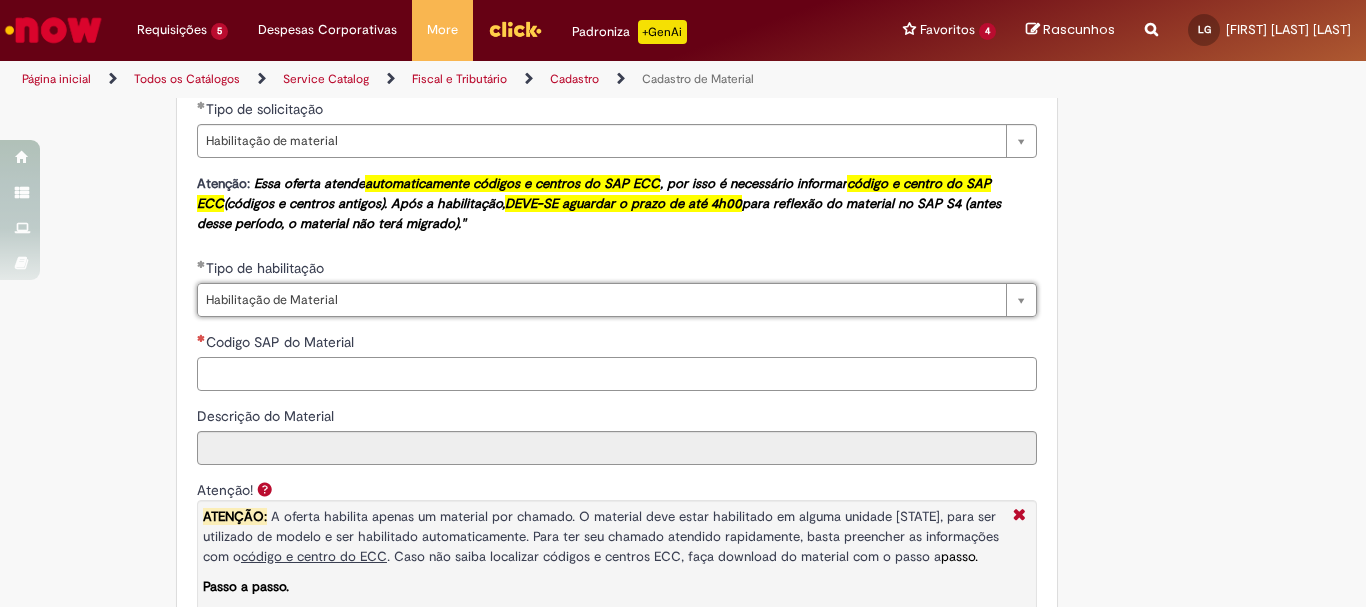click on "Codigo SAP do Material" at bounding box center (617, 374) 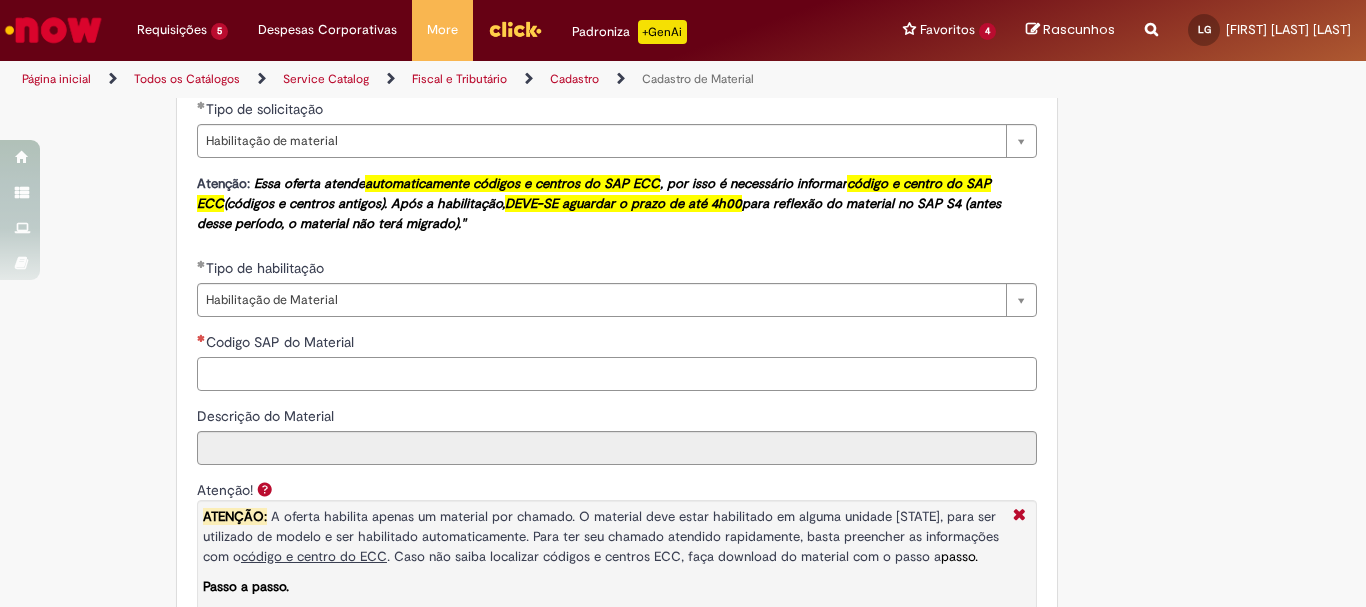 paste on "**********" 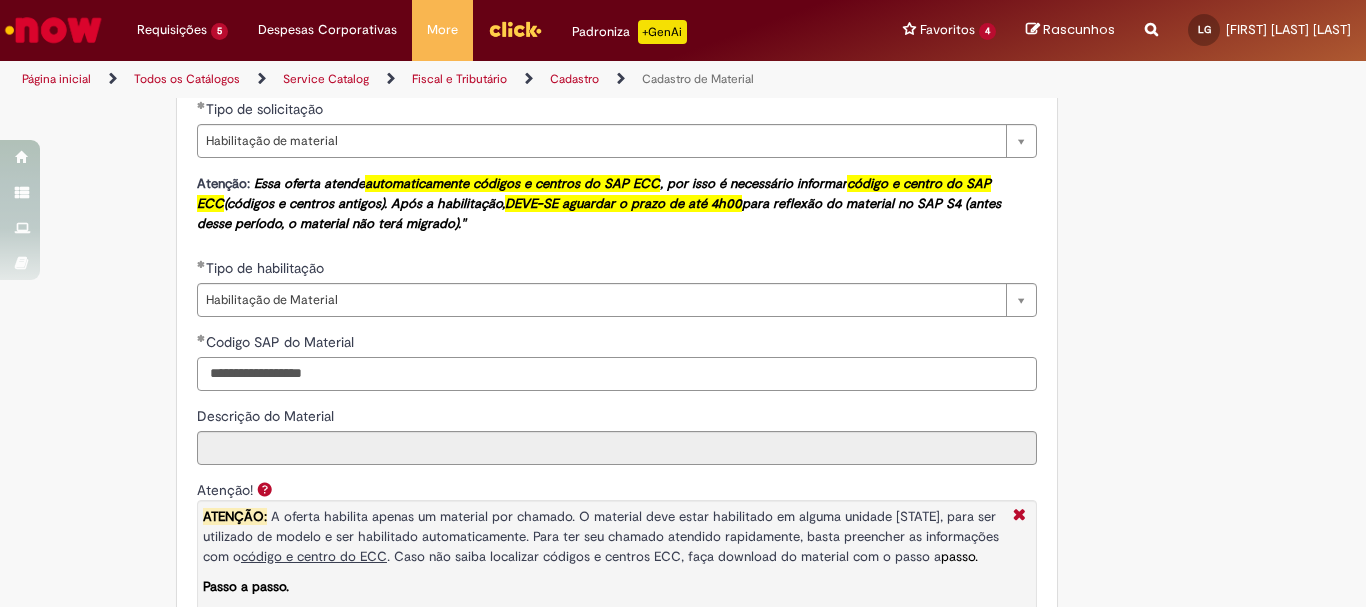 drag, startPoint x: 286, startPoint y: 376, endPoint x: 163, endPoint y: 362, distance: 123.79418 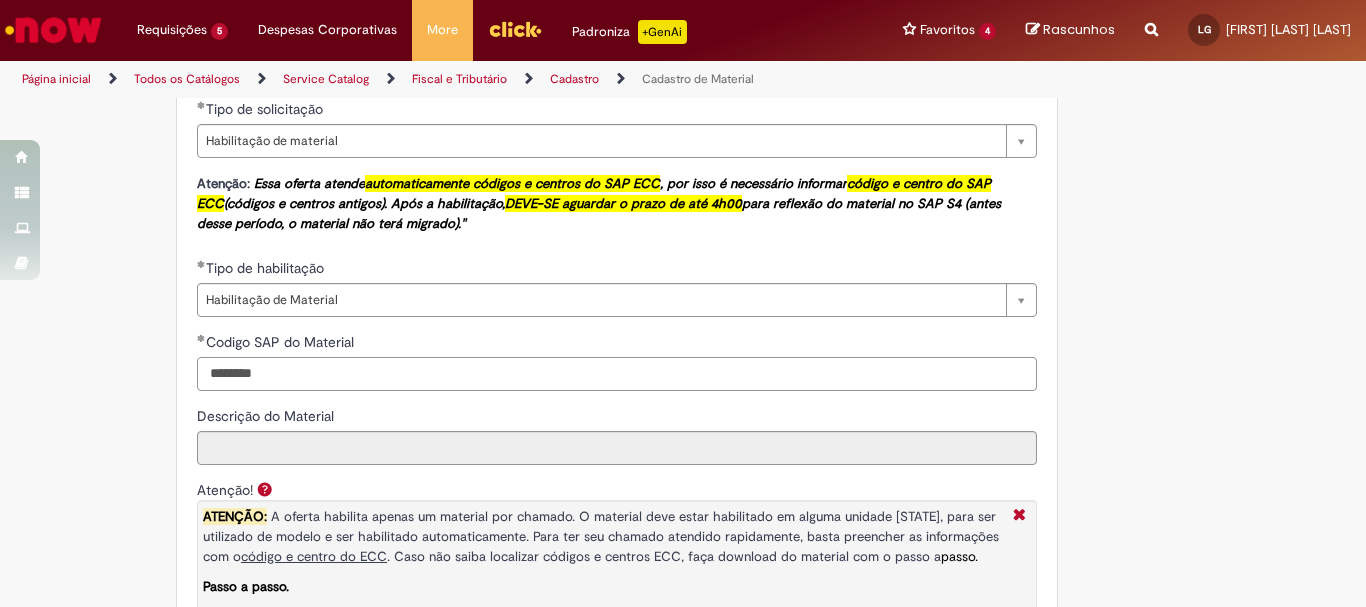 type on "********" 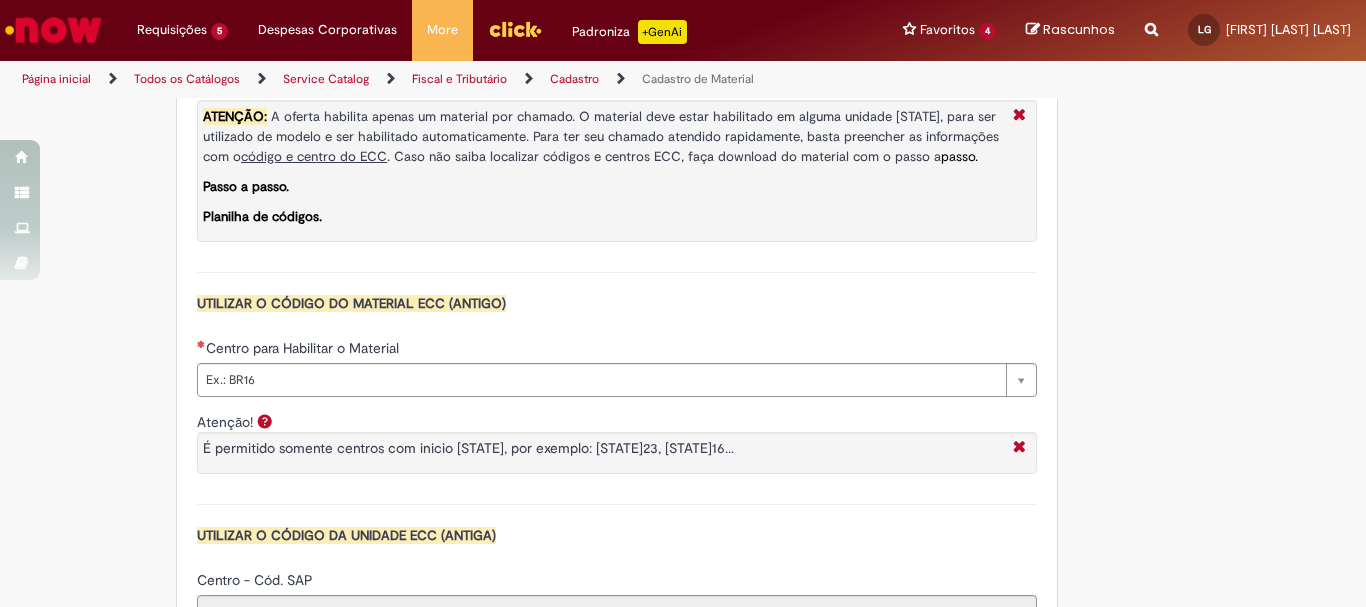 scroll, scrollTop: 1800, scrollLeft: 0, axis: vertical 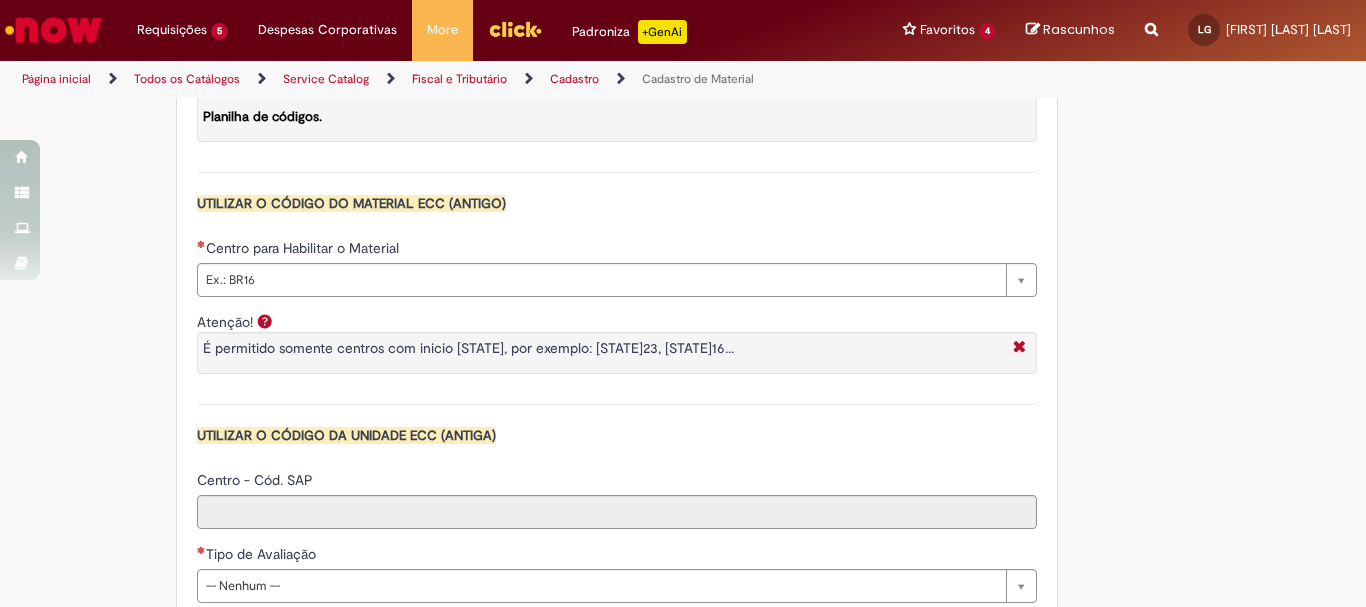 click on "**********" at bounding box center [617, 40] 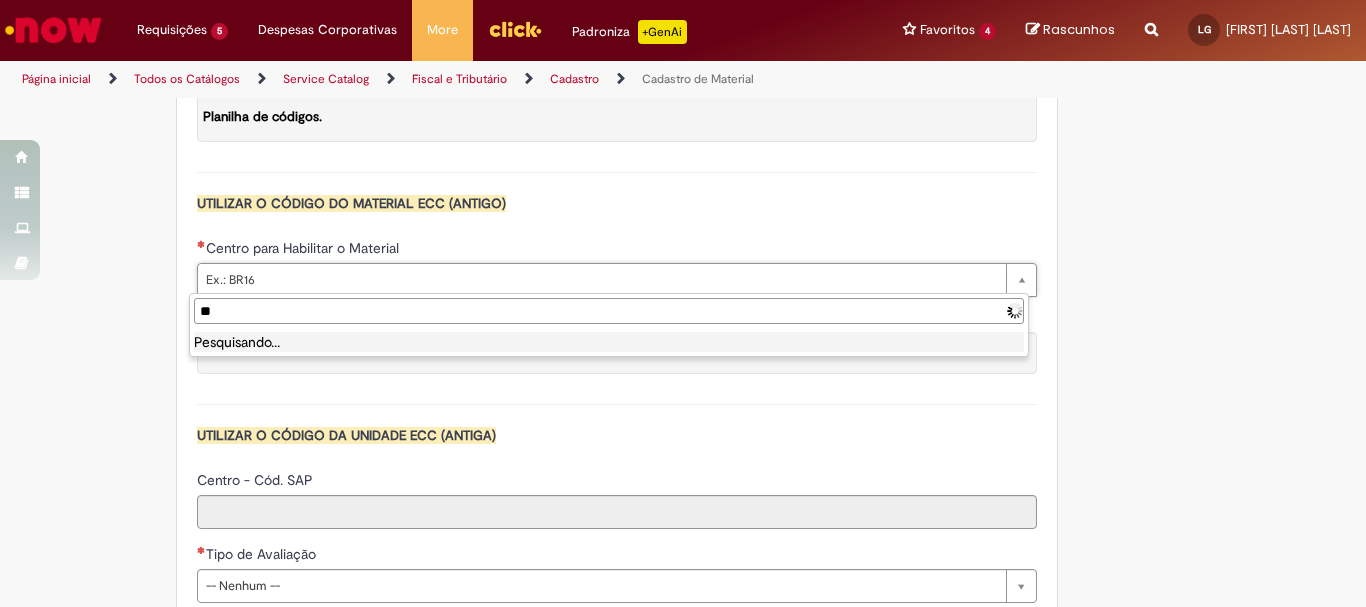 type on "*" 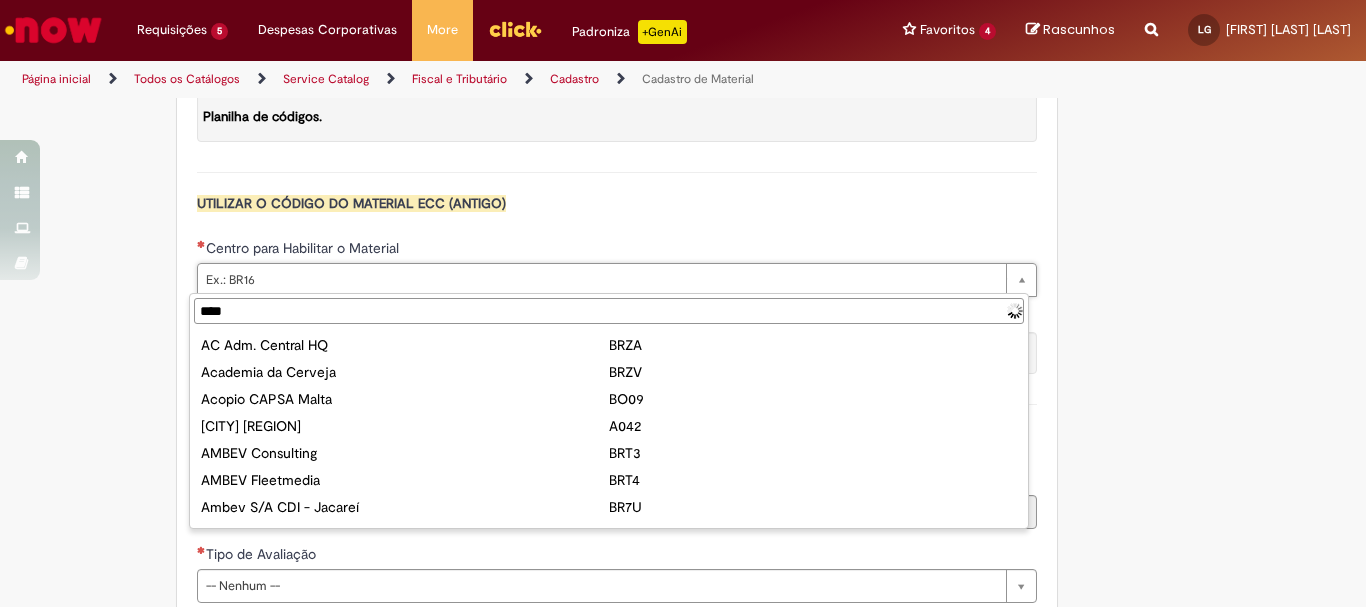 type on "*****" 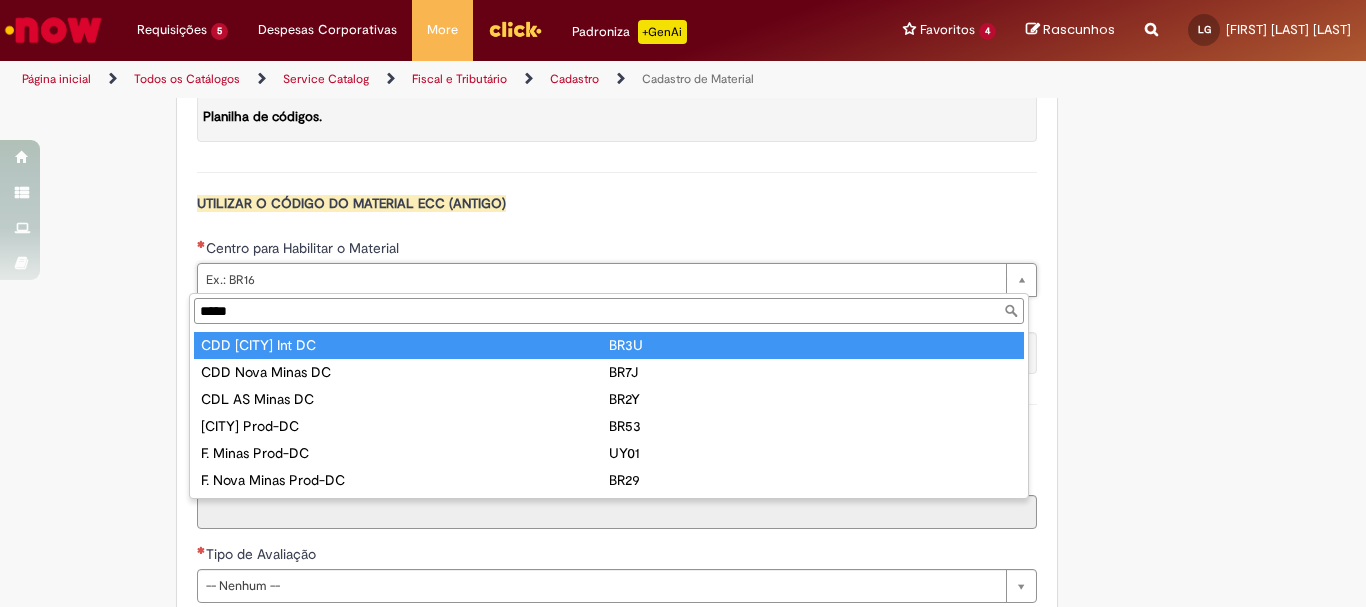 drag, startPoint x: 261, startPoint y: 304, endPoint x: 91, endPoint y: 299, distance: 170.07352 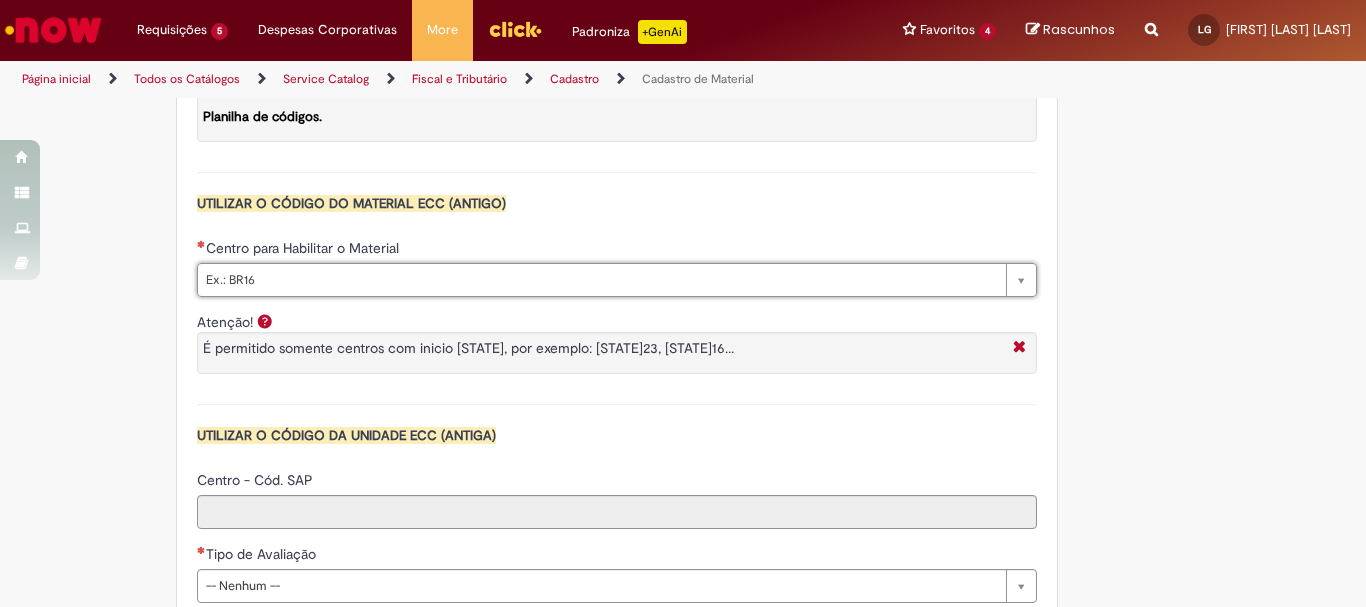 click on "É permitido somente centros com inicio [STATE], por exemplo: [STATE]23, [STATE]16..." at bounding box center [603, 348] 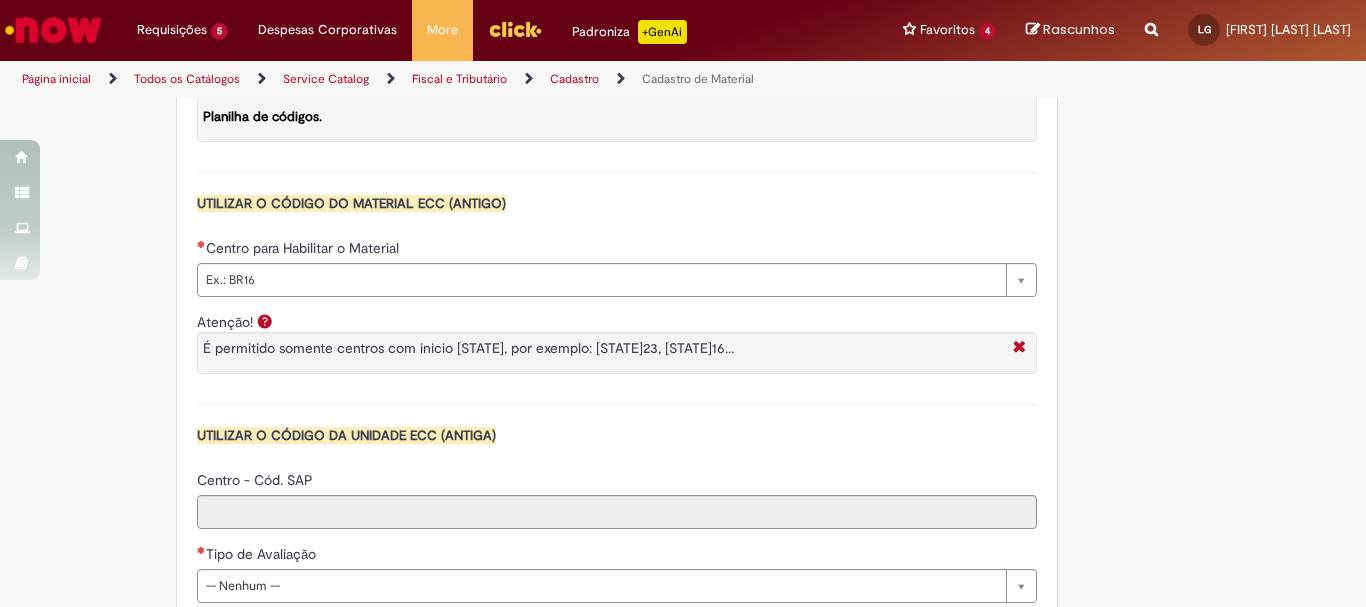 scroll, scrollTop: 2100, scrollLeft: 0, axis: vertical 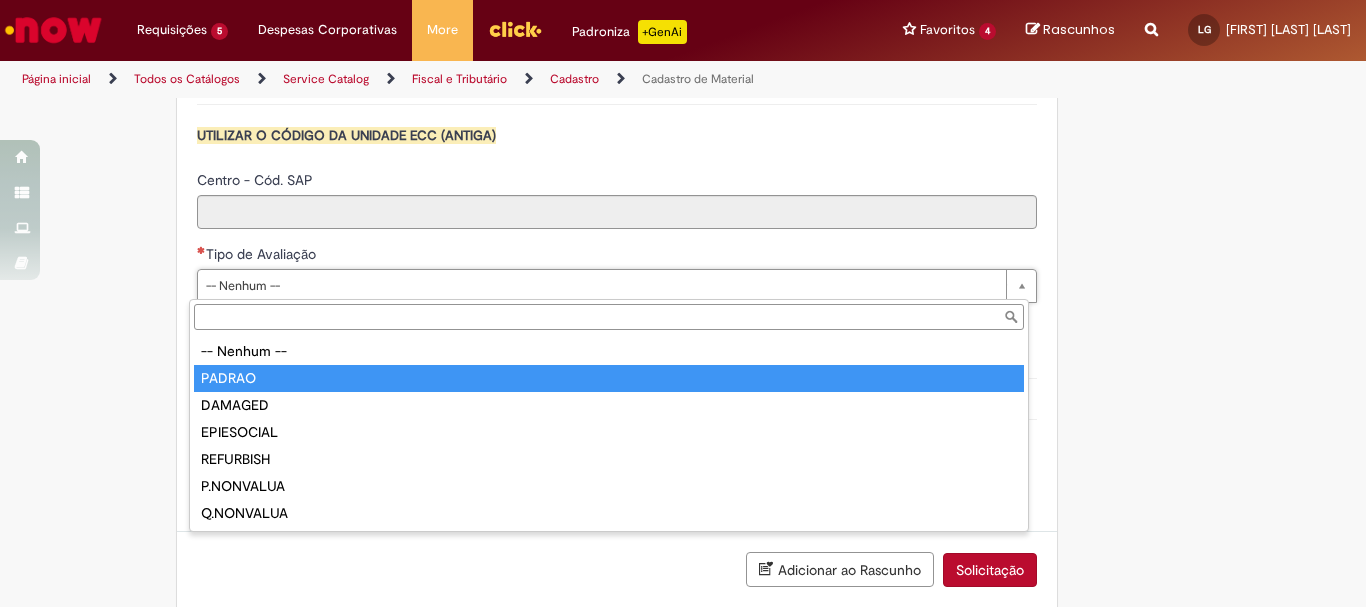 type on "******" 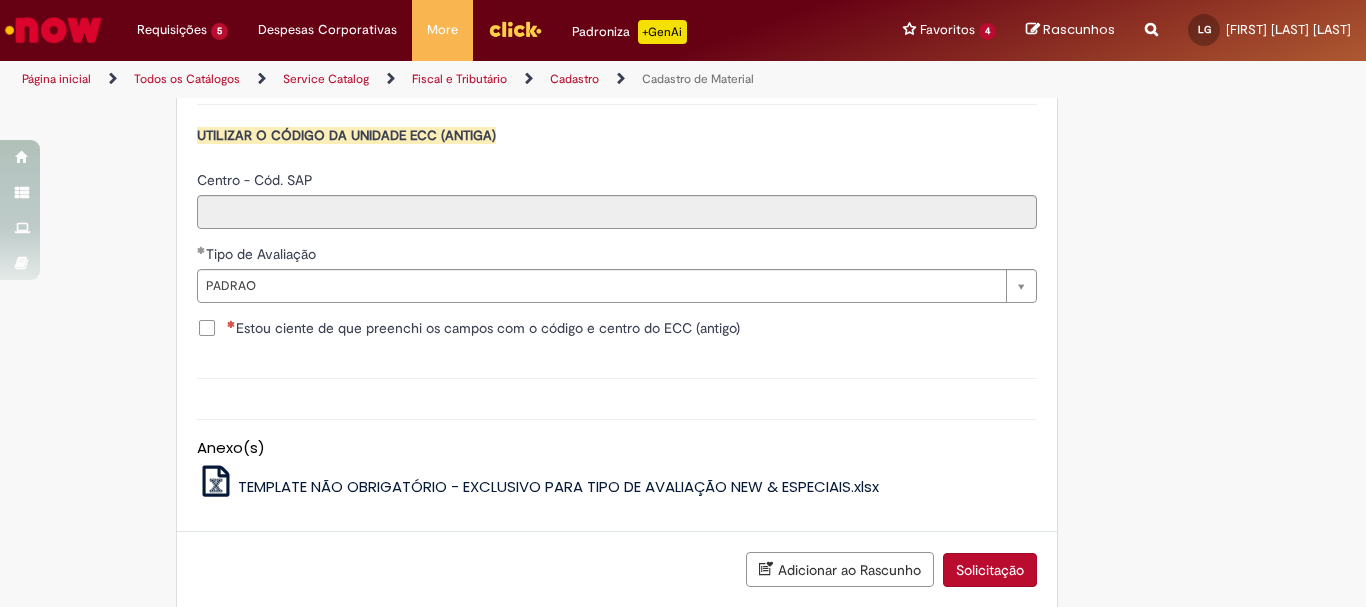 click on "Estou ciente de que preenchi os campos com o código e centro do ECC  (antigo)" at bounding box center (483, 328) 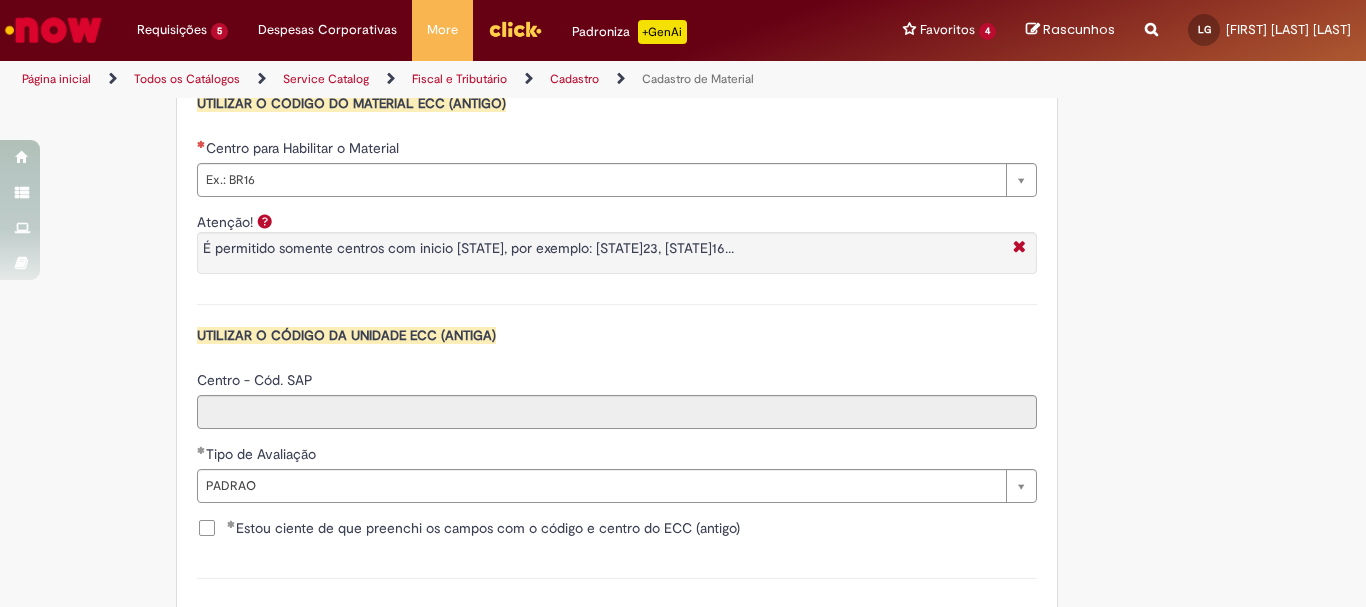 scroll, scrollTop: 1800, scrollLeft: 0, axis: vertical 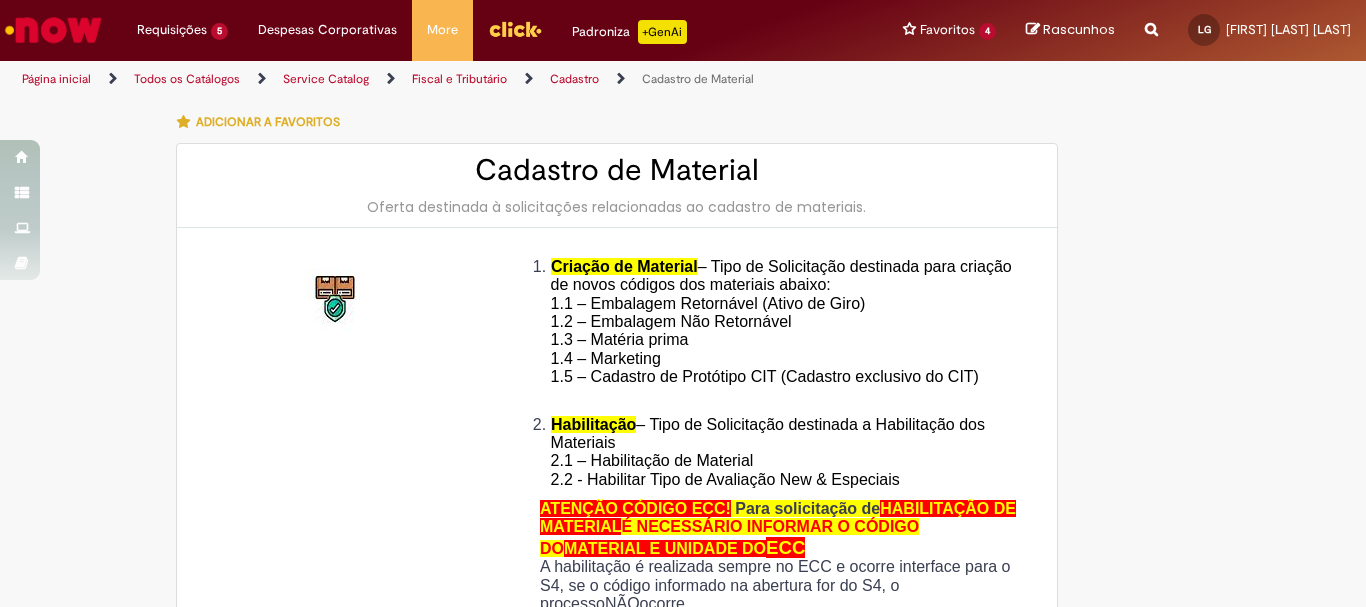 click on "Cadastro" at bounding box center [574, 79] 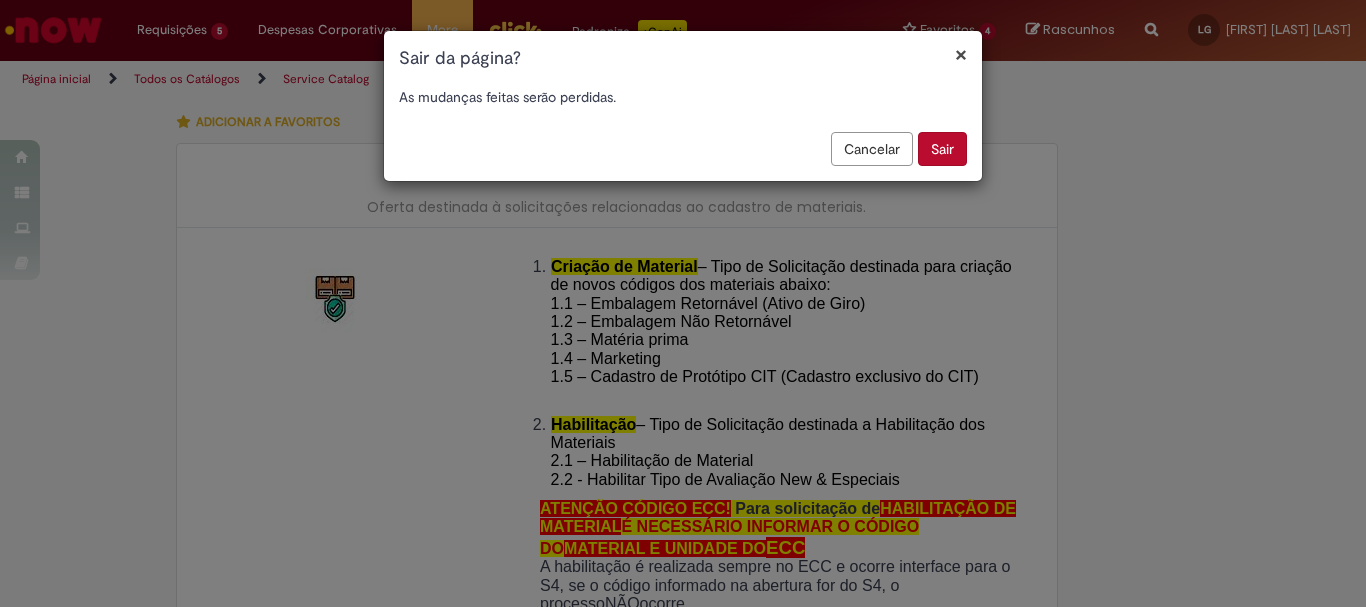 click on "Sair" at bounding box center (942, 149) 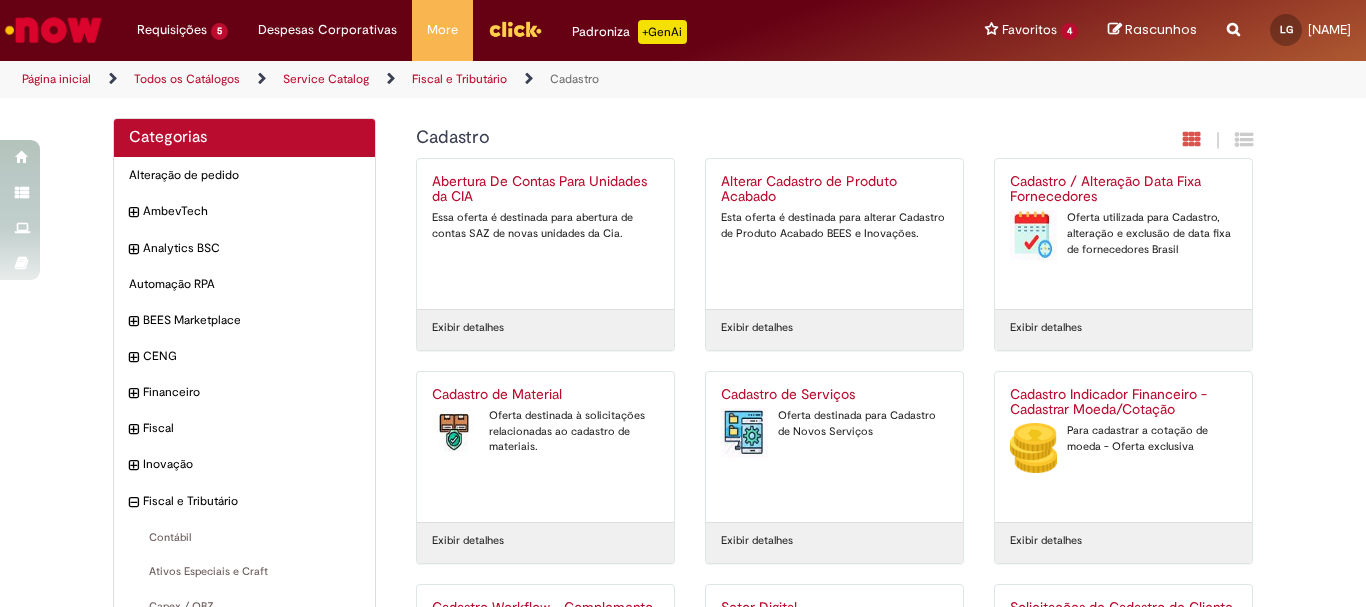 scroll, scrollTop: 0, scrollLeft: 0, axis: both 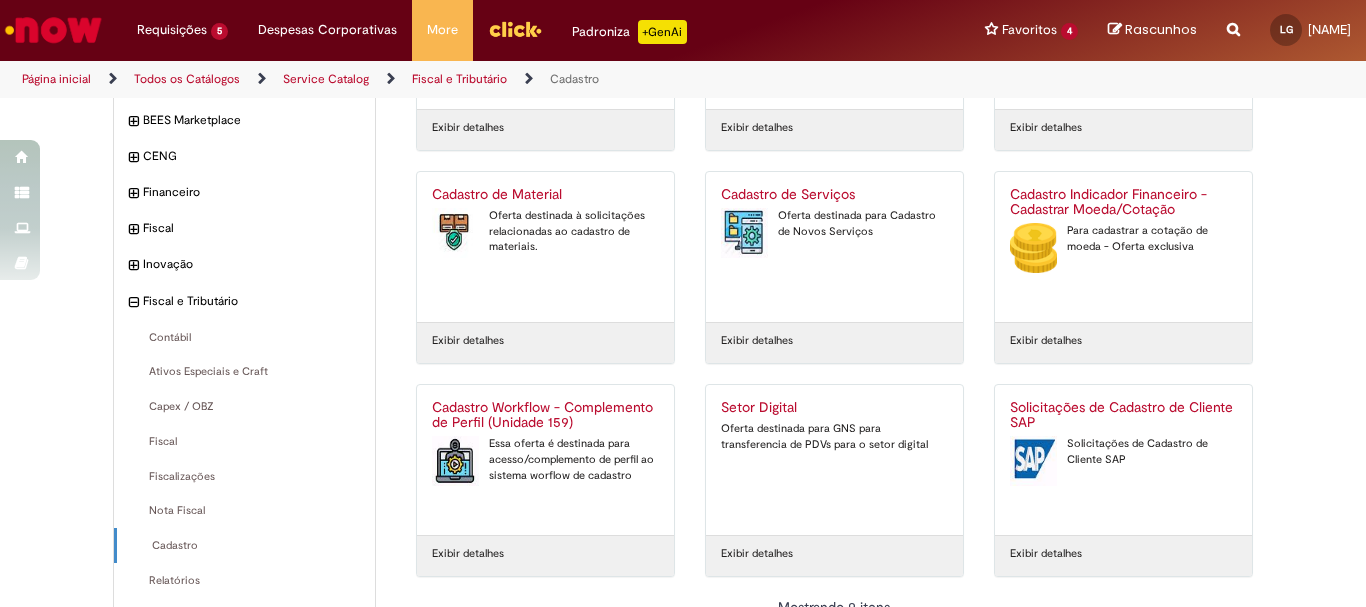 click on "Cadastro de Material" at bounding box center (545, 195) 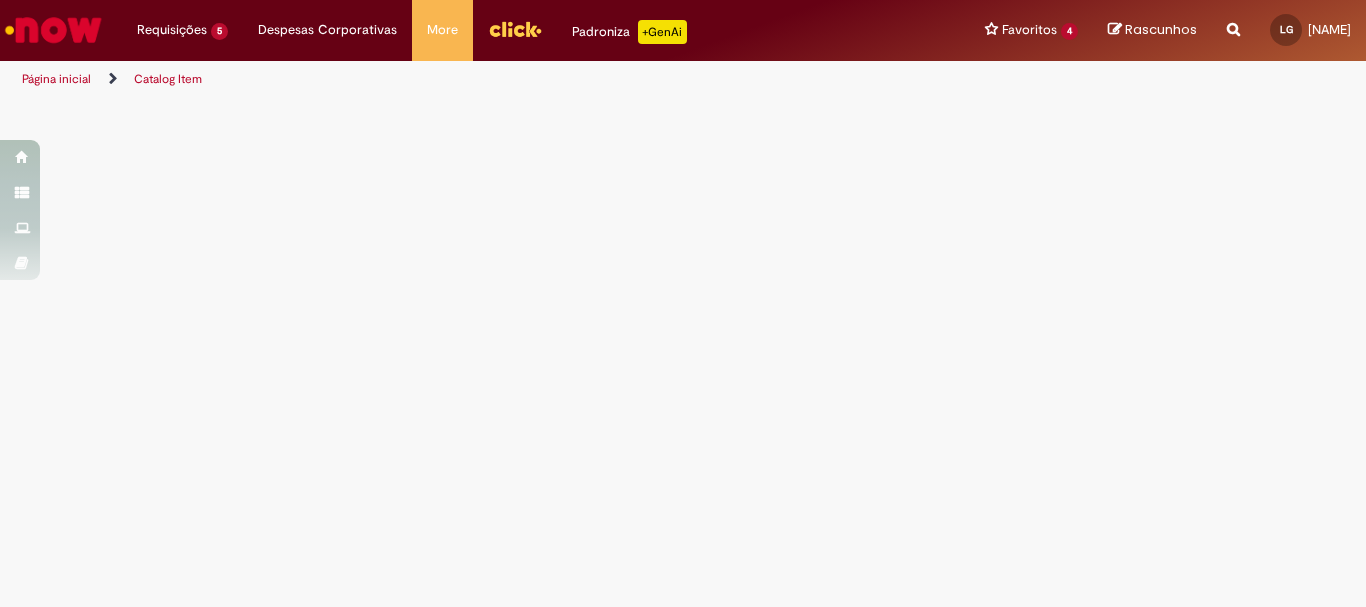 scroll, scrollTop: 0, scrollLeft: 0, axis: both 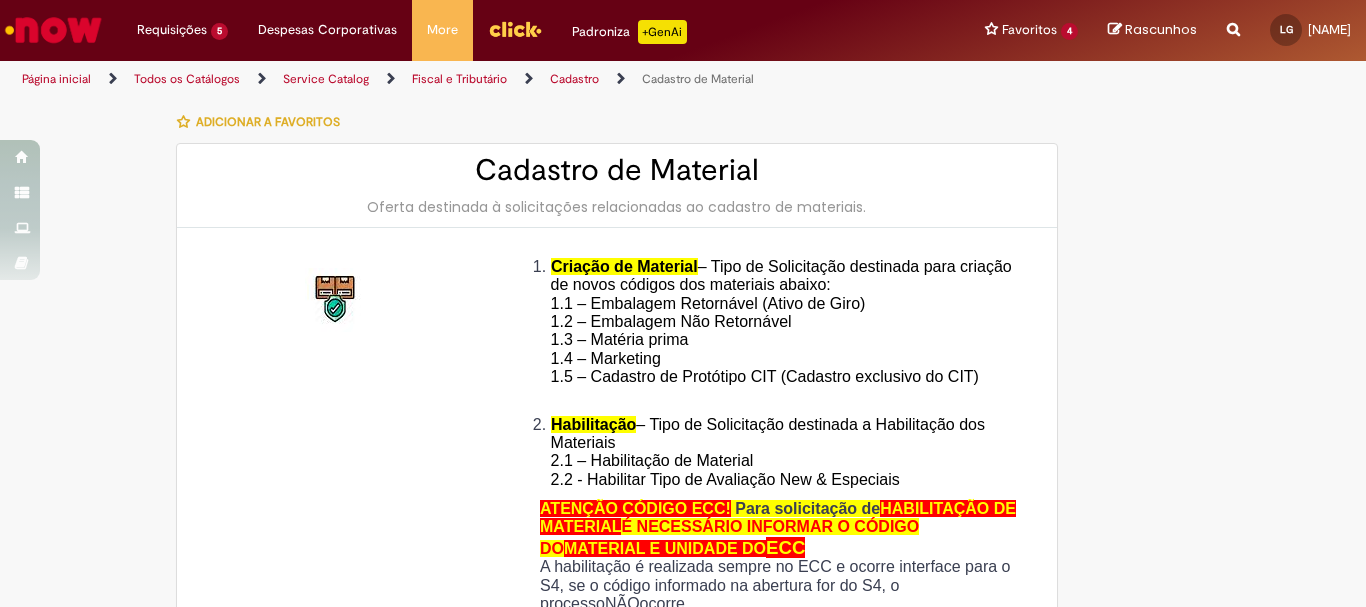 type on "********" 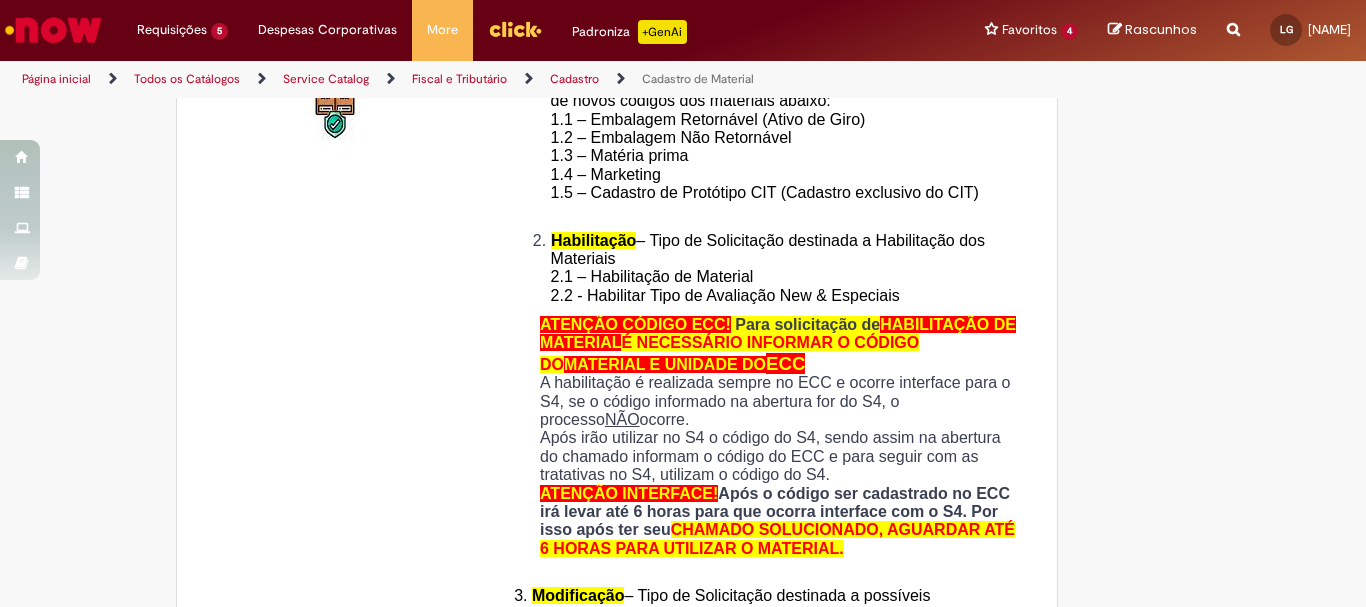 scroll, scrollTop: 0, scrollLeft: 0, axis: both 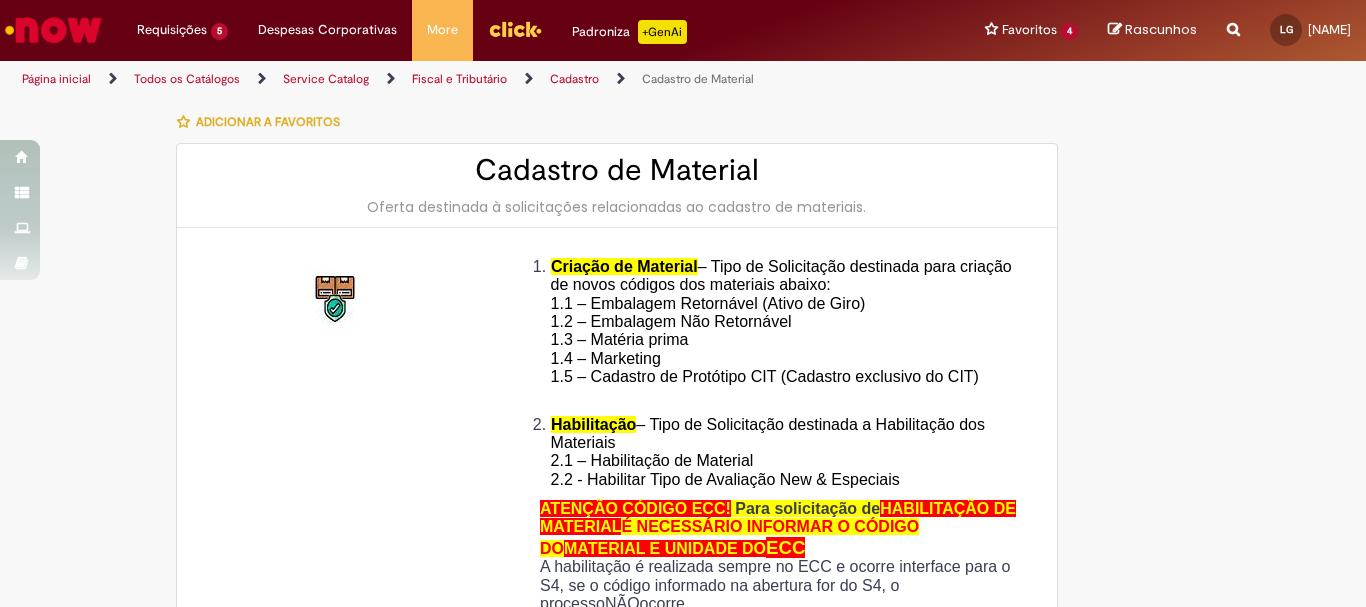 click on "Página inicial" at bounding box center [56, 79] 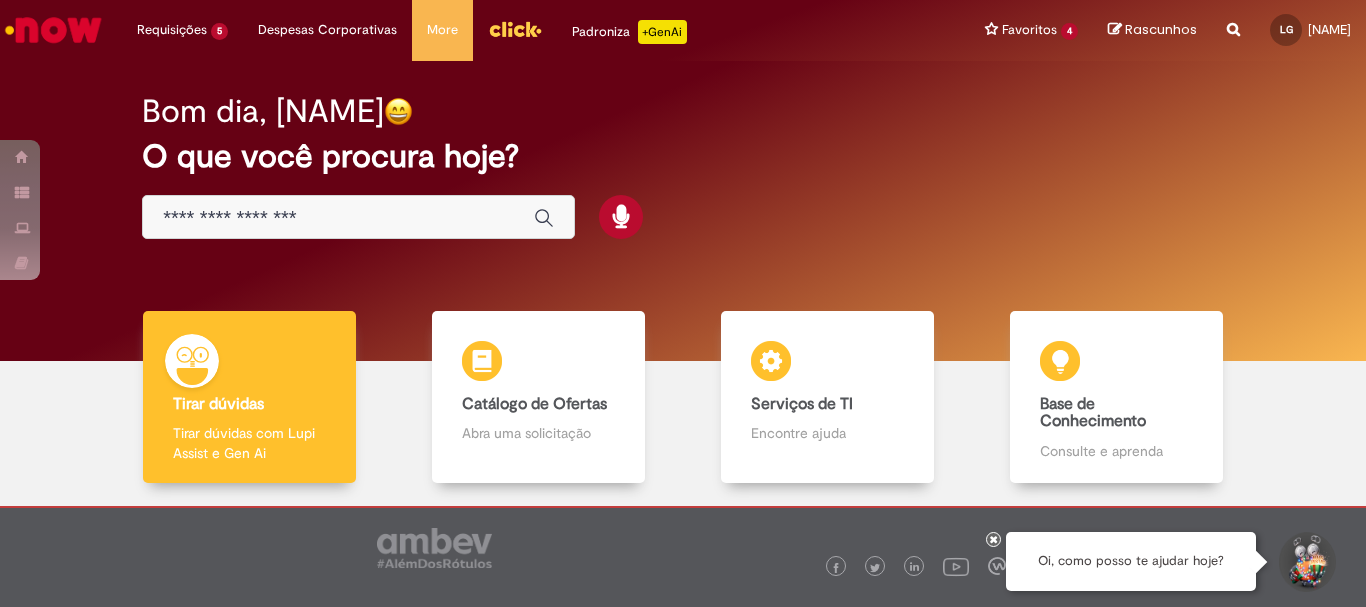 scroll, scrollTop: 98, scrollLeft: 0, axis: vertical 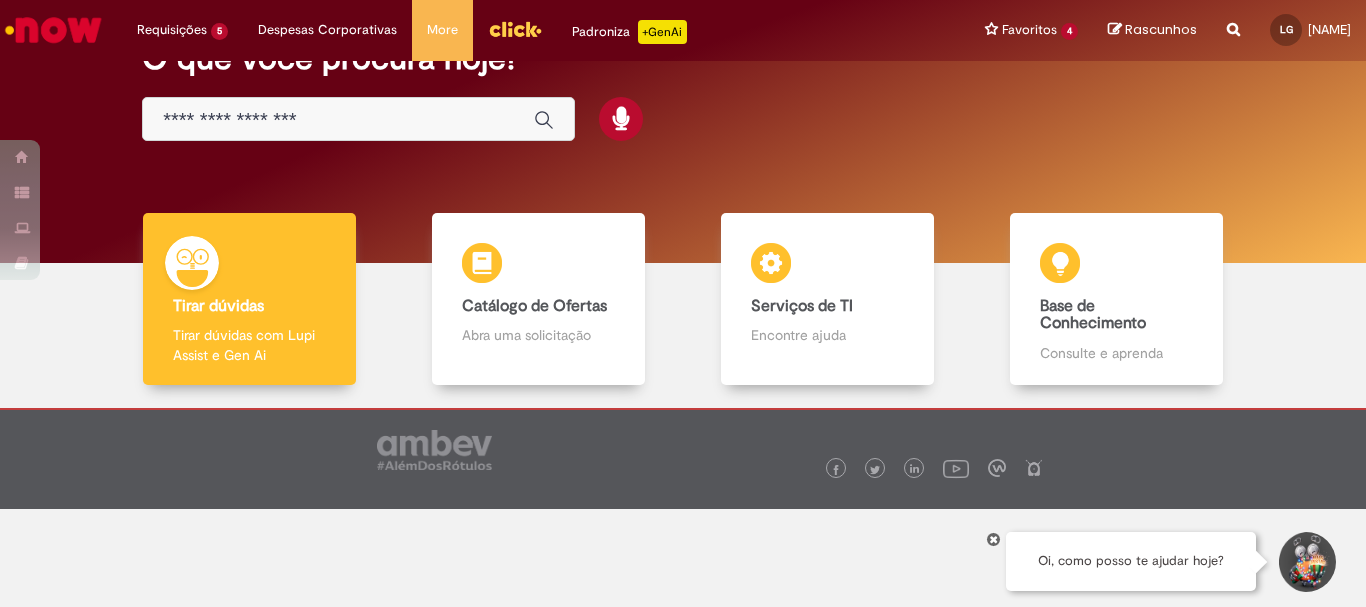 click at bounding box center [1306, 562] 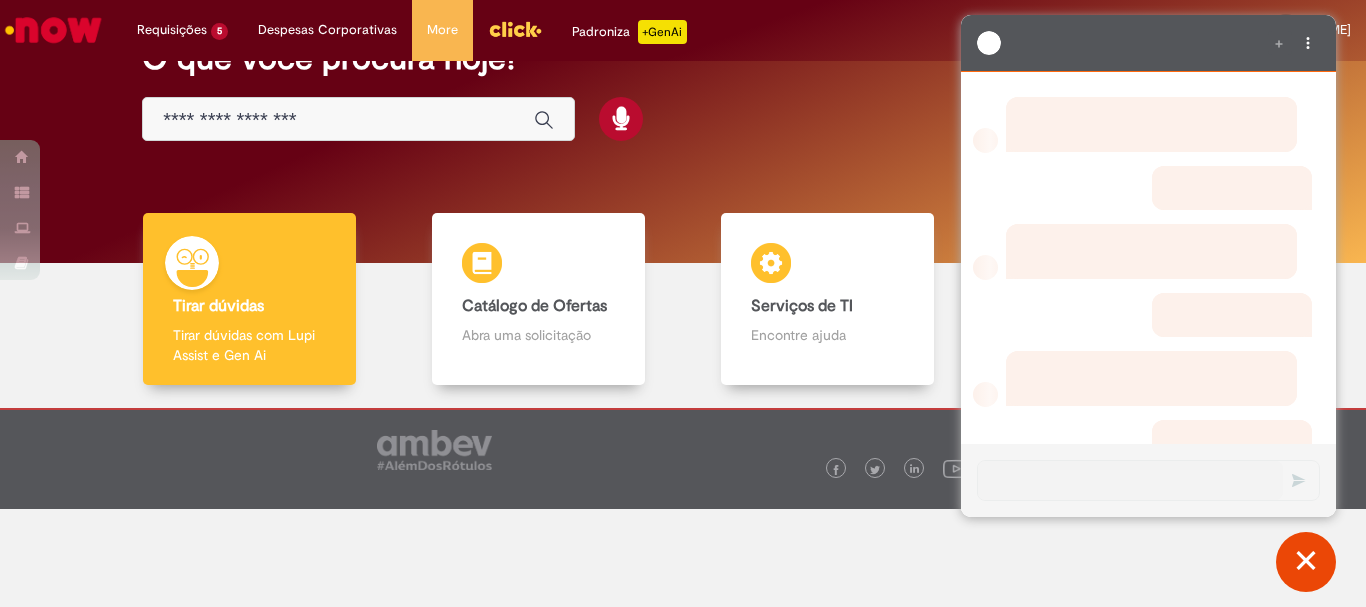 scroll, scrollTop: 0, scrollLeft: 0, axis: both 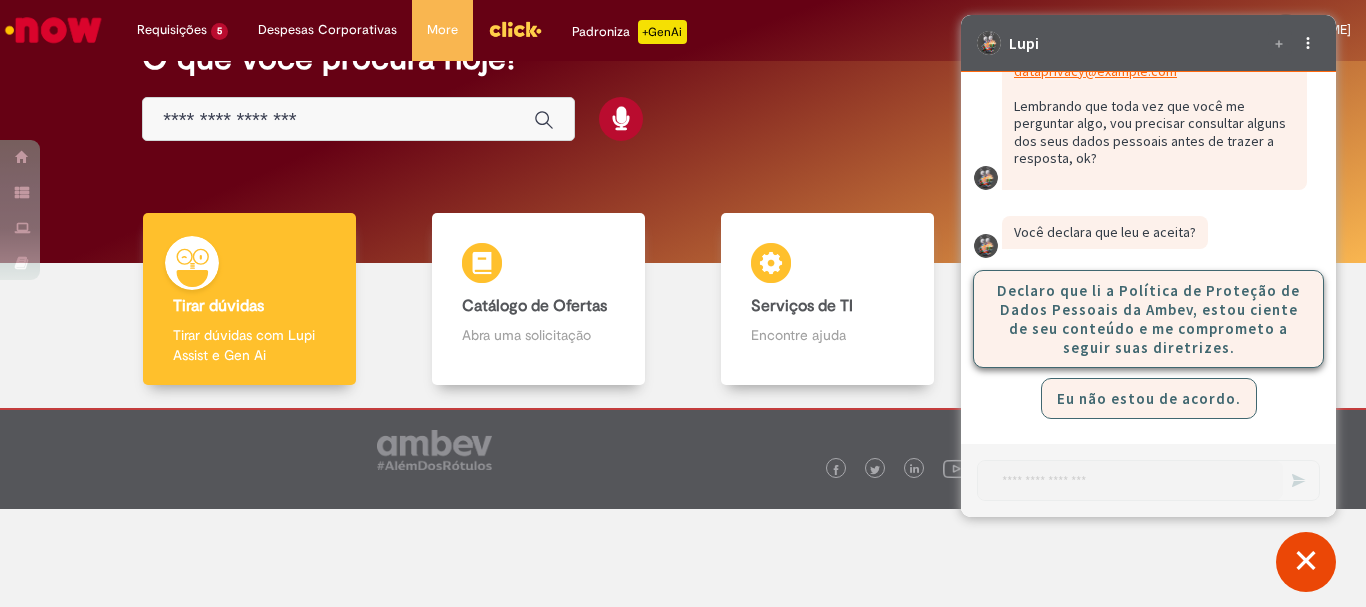click on "Declaro que li a Política de Proteção de Dados Pessoais da Ambev, estou ciente de seu conteúdo e me comprometo a seguir suas diretrizes." 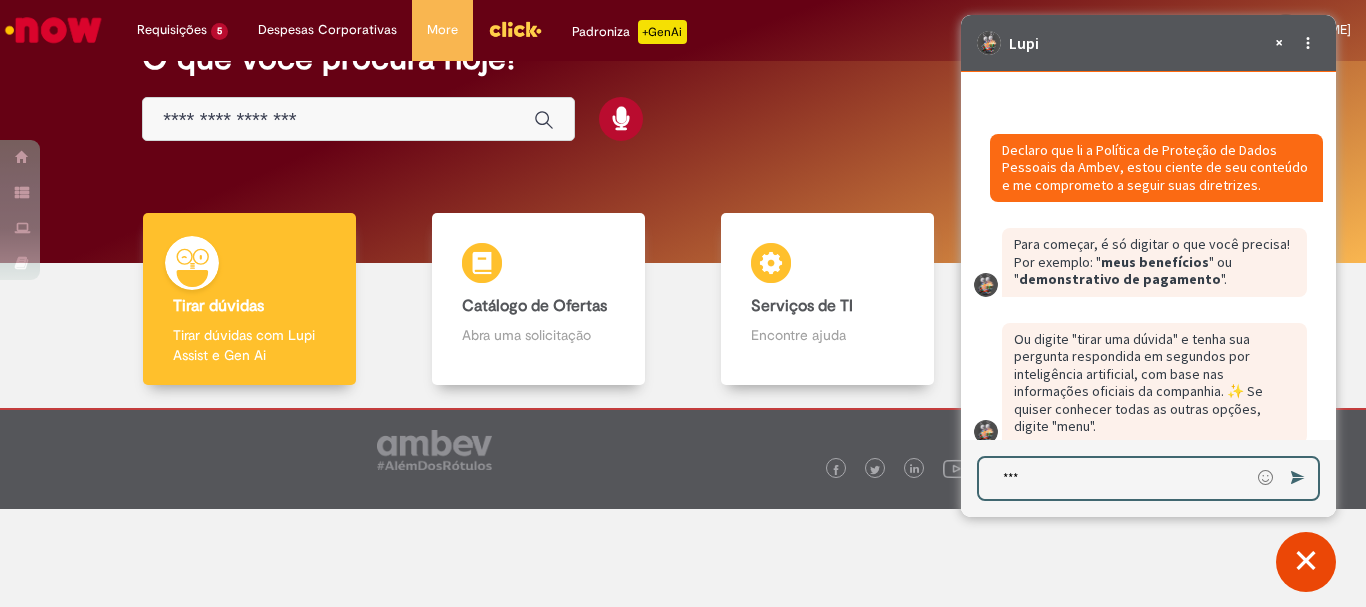 scroll, scrollTop: 2168, scrollLeft: 0, axis: vertical 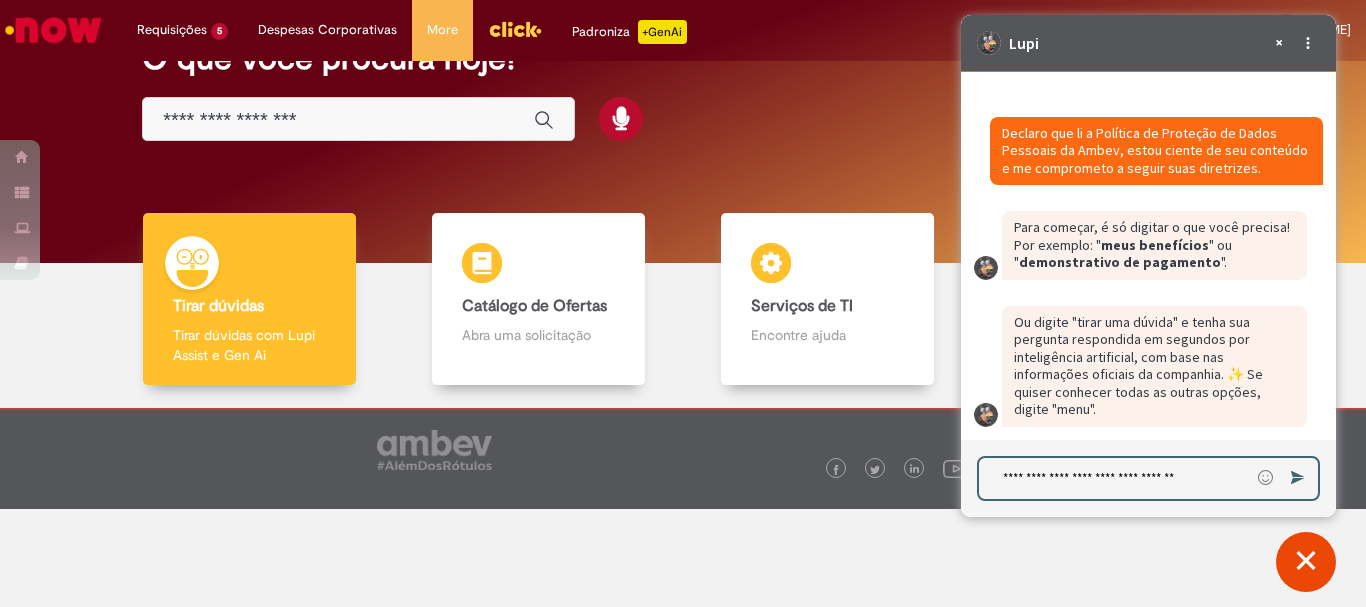 type on "**********" 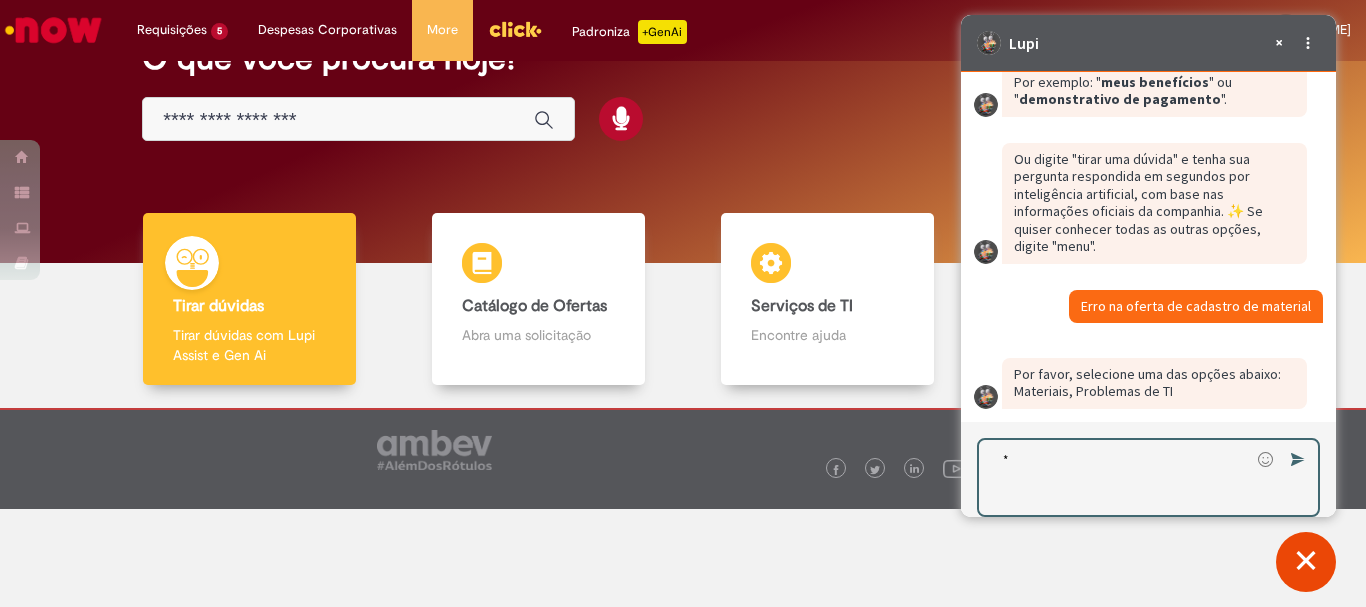 scroll, scrollTop: 2313, scrollLeft: 0, axis: vertical 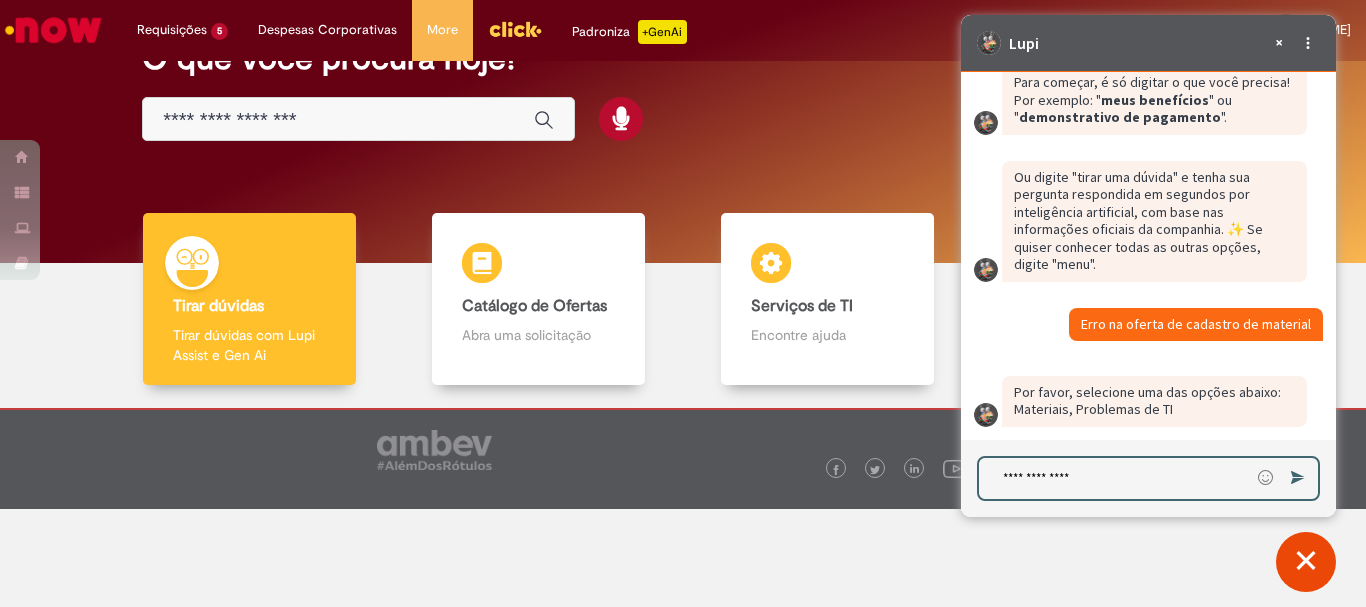 type on "**********" 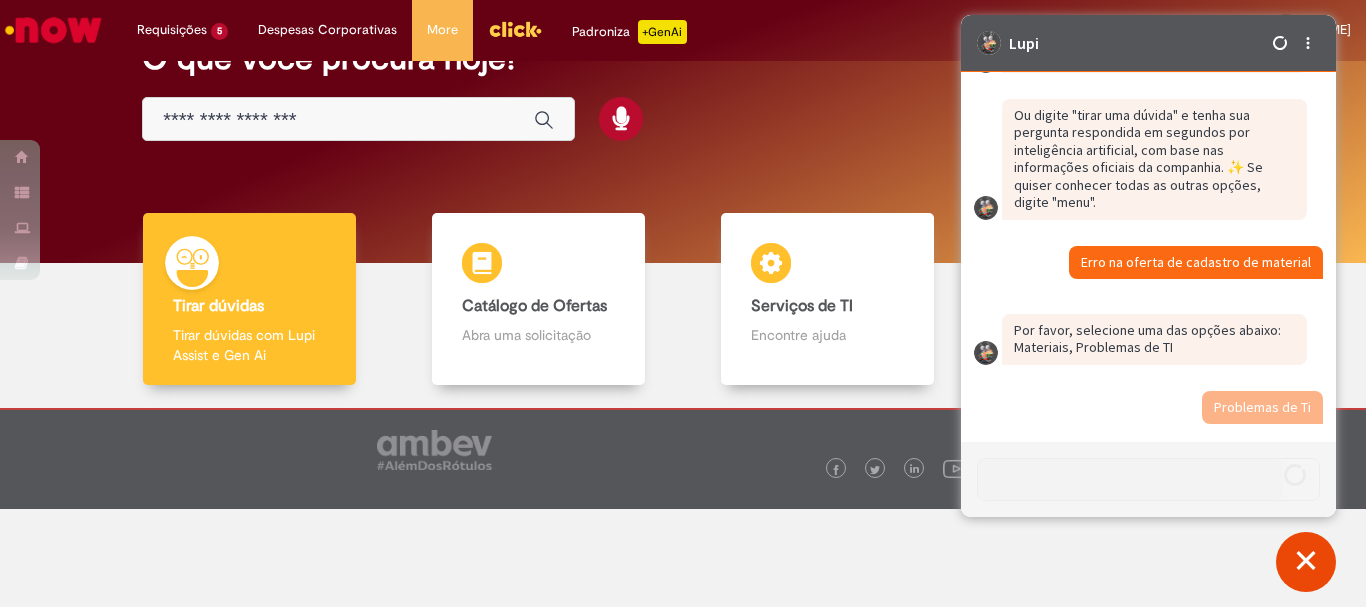 scroll, scrollTop: 2379, scrollLeft: 0, axis: vertical 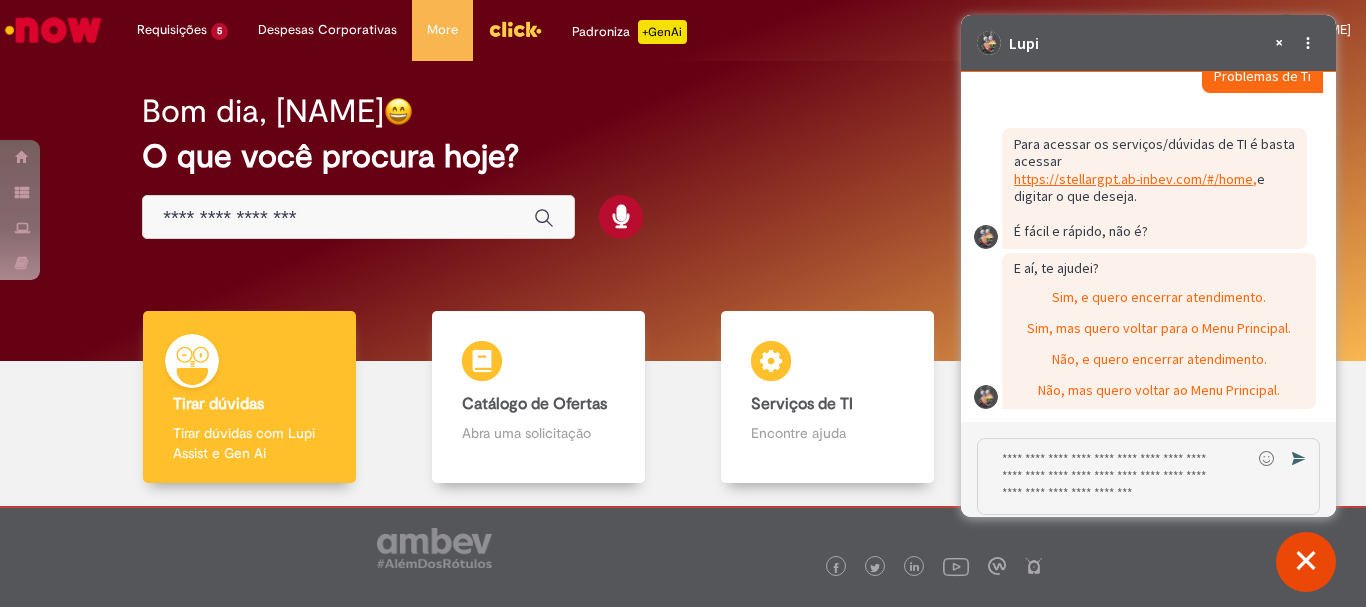 click on "https://stellargpt.ab-inbev.com/#/home," 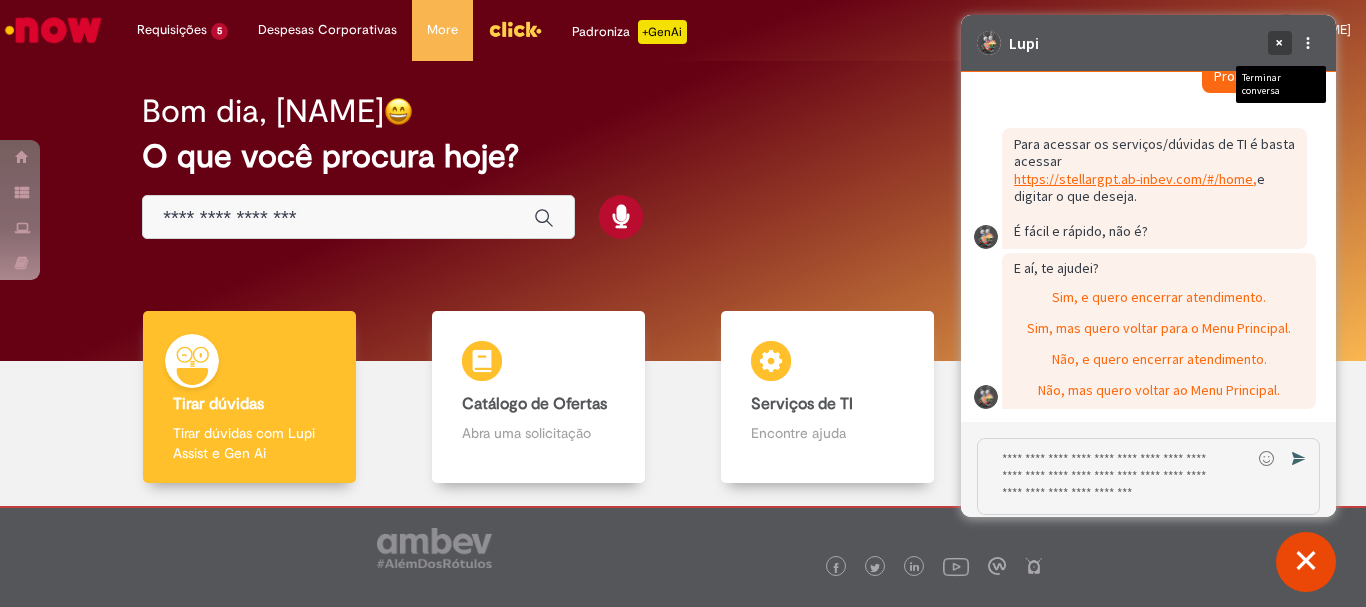 click at bounding box center [1280, 43] 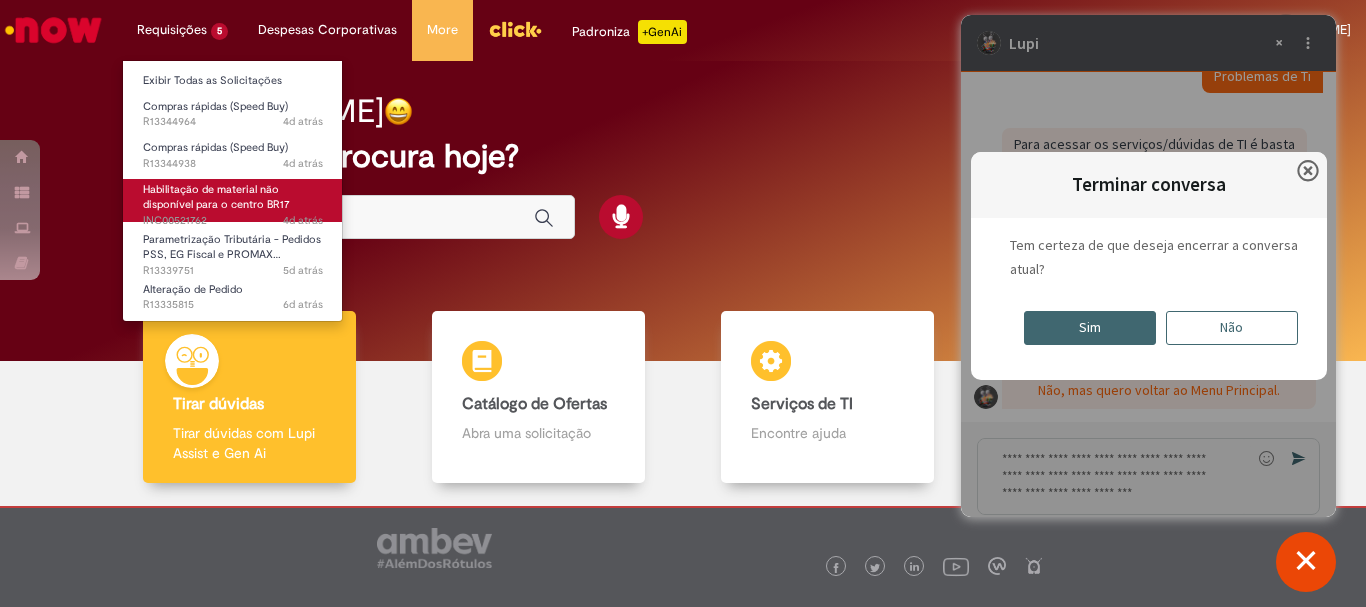 click on "Habilitação de material não disponível para o centro BR17" at bounding box center (216, 197) 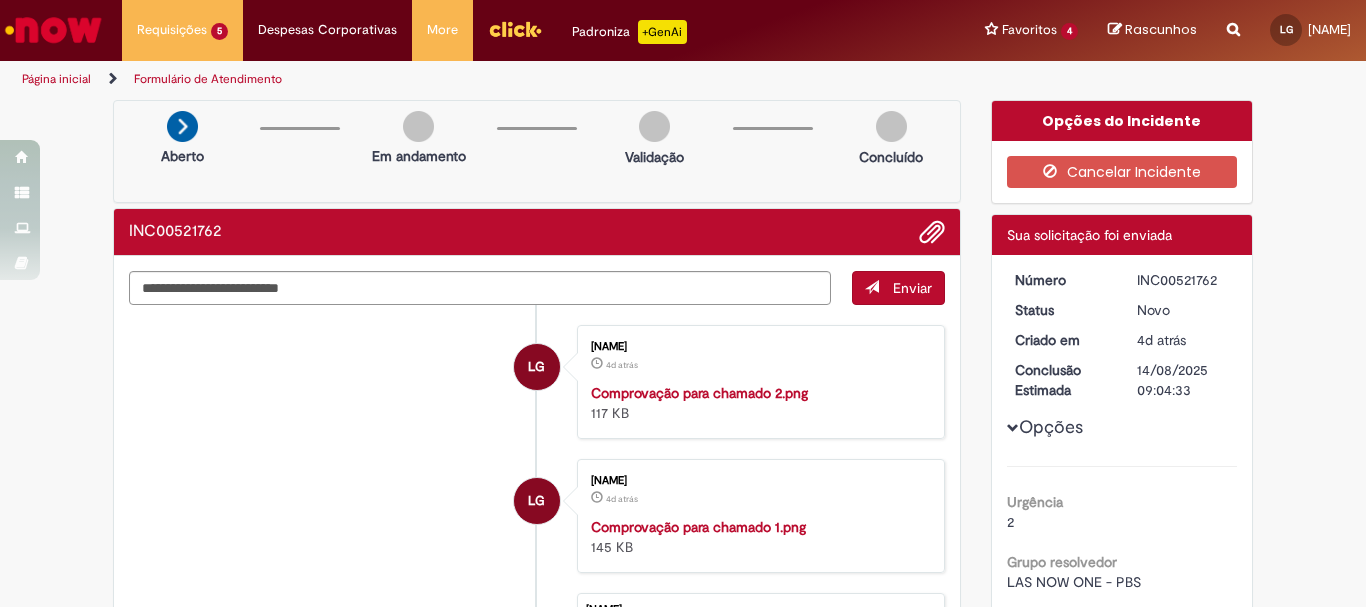 click on "LG
Leonardo Souza Goncalves
4d atrás 4 dias atrás
Comprovação para chamado 2.png  117 KB" at bounding box center [537, 382] 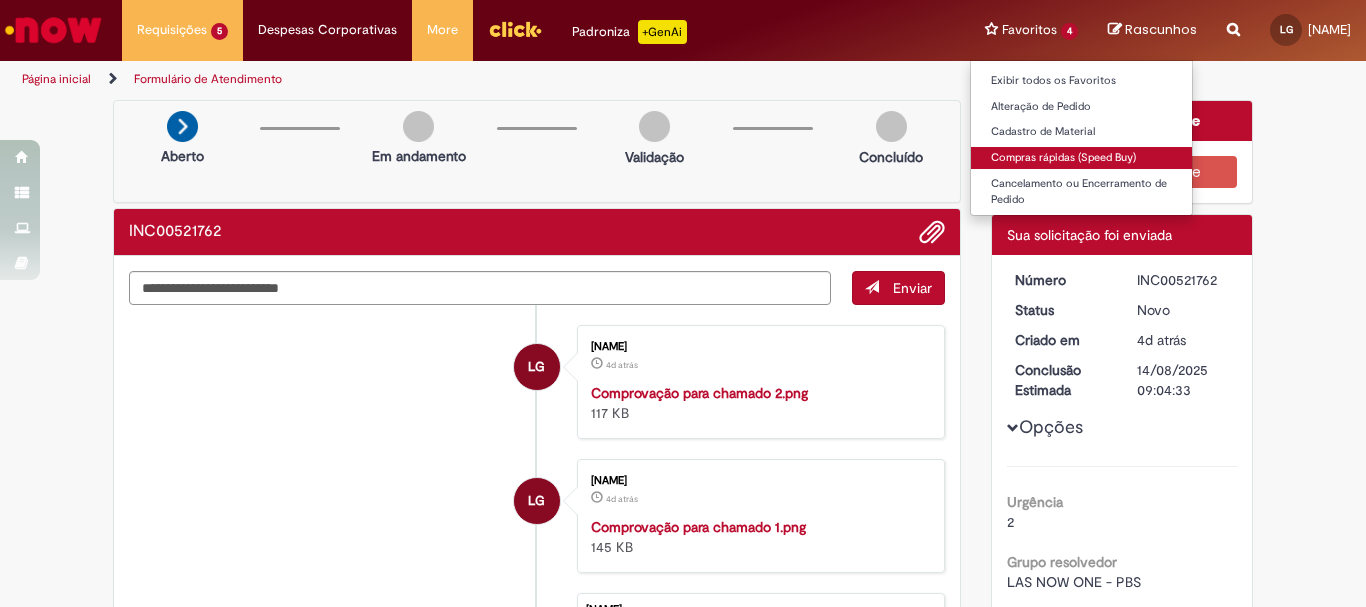 click on "Compras rápidas (Speed Buy)" at bounding box center [1081, 158] 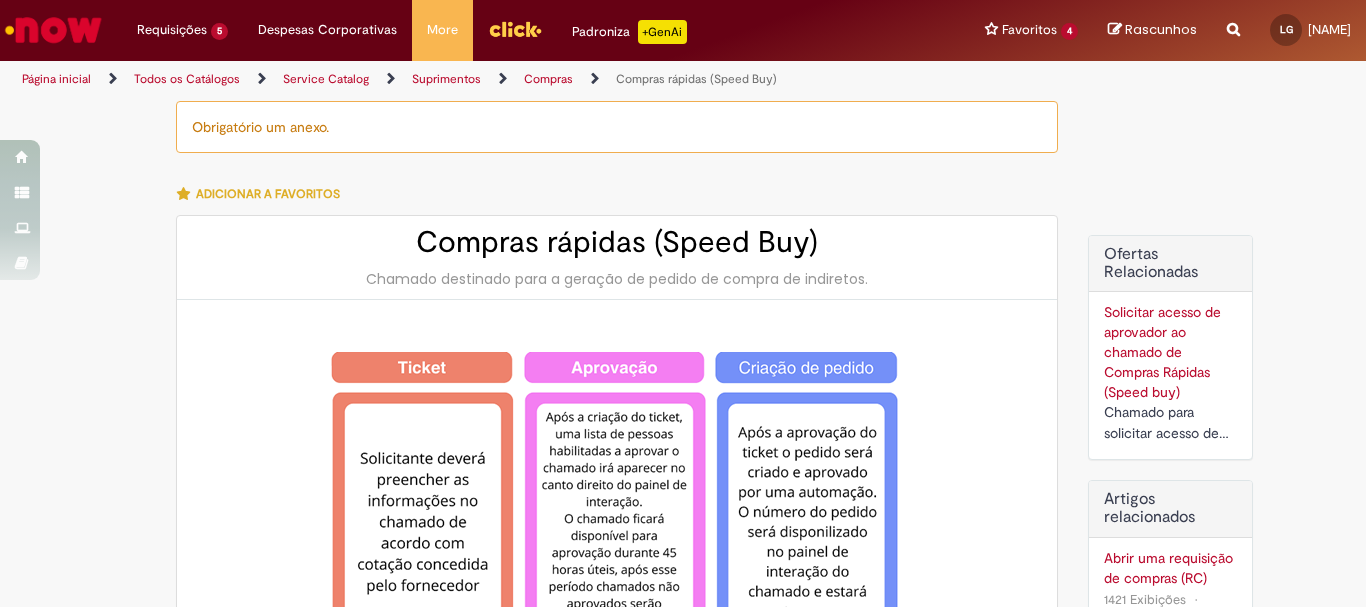 type on "********" 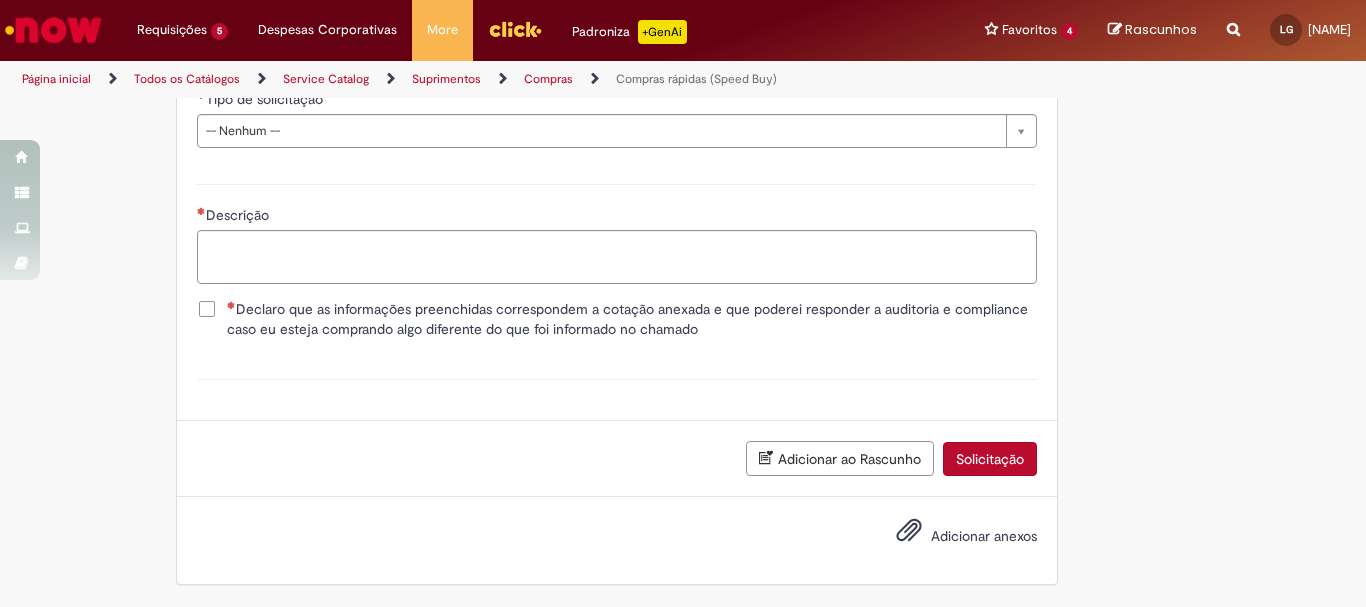 scroll, scrollTop: 2754, scrollLeft: 0, axis: vertical 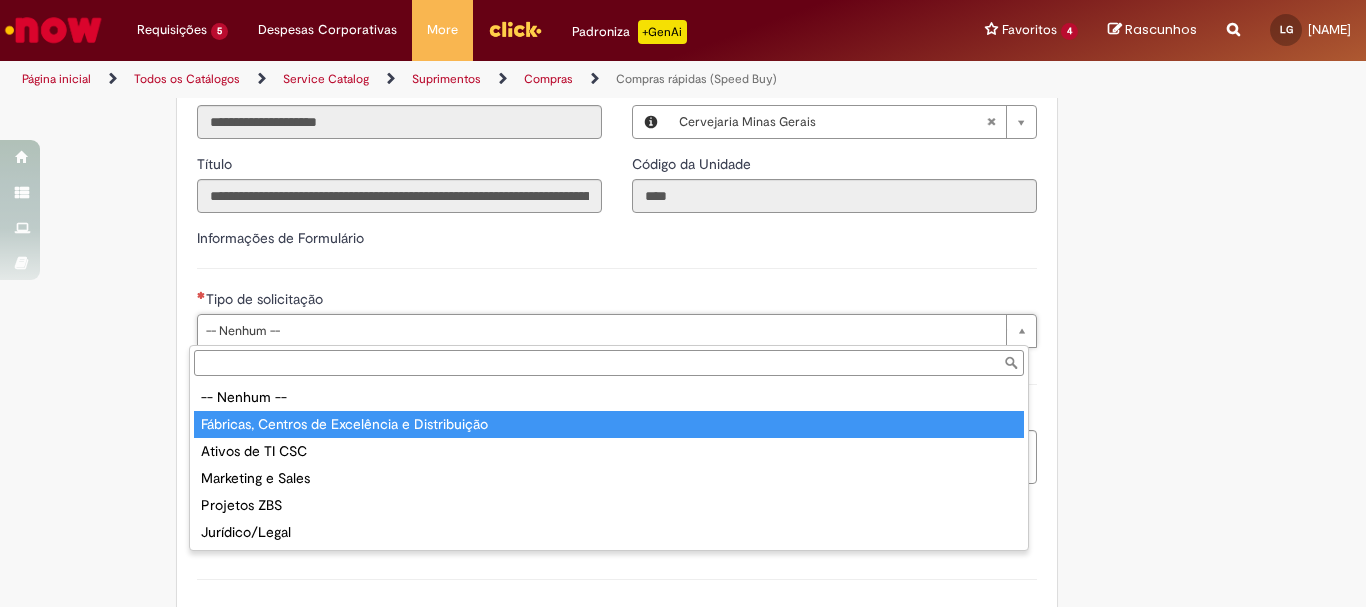 type on "**********" 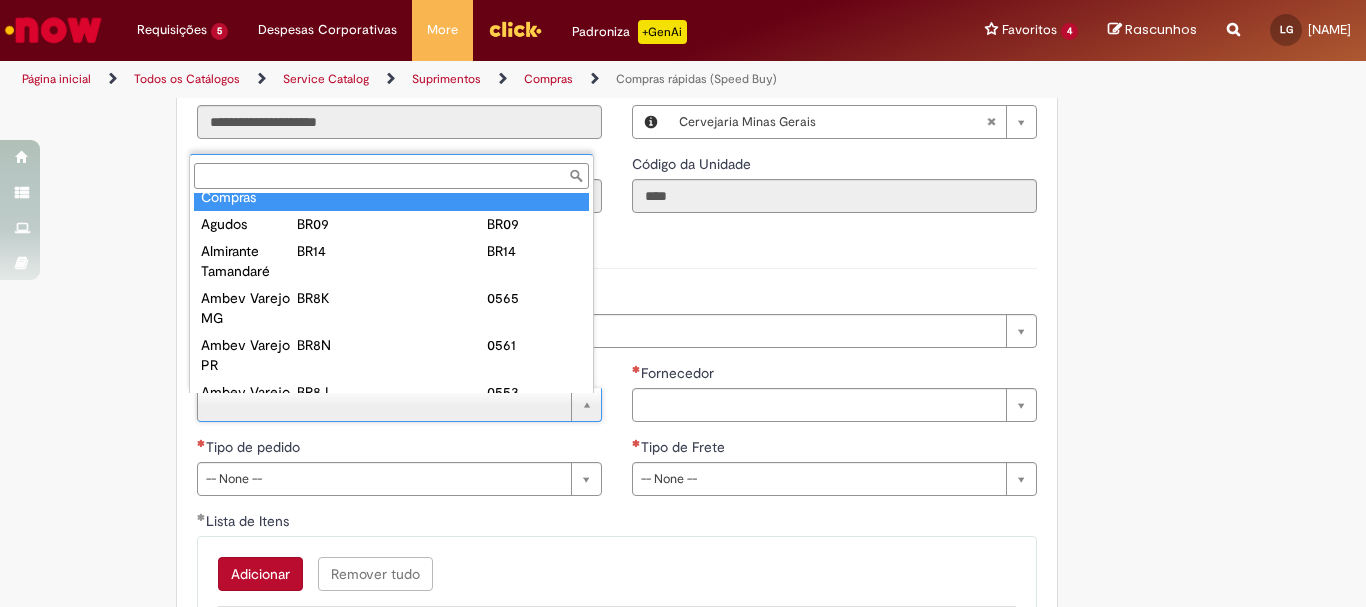 scroll, scrollTop: 0, scrollLeft: 0, axis: both 